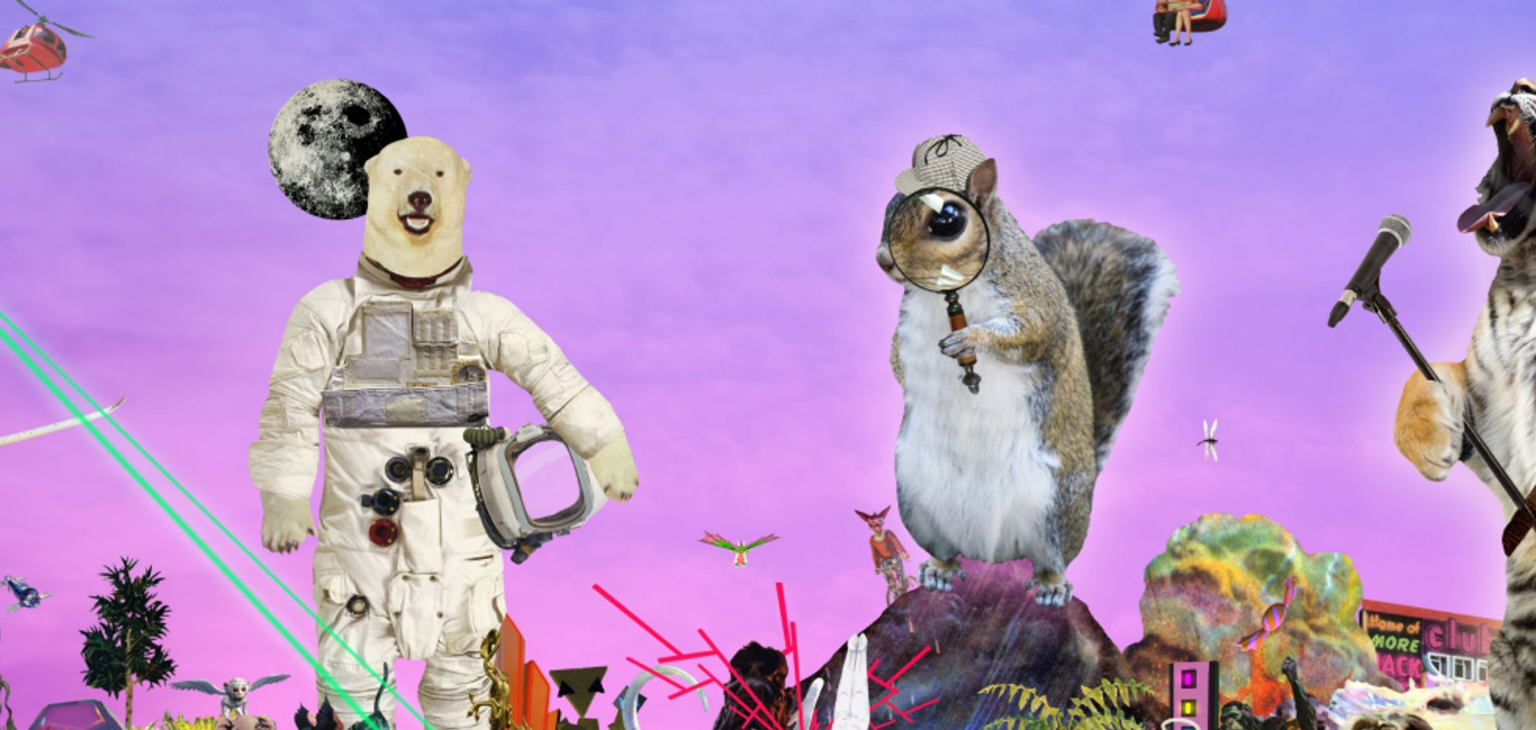 scroll, scrollTop: 0, scrollLeft: 0, axis: both 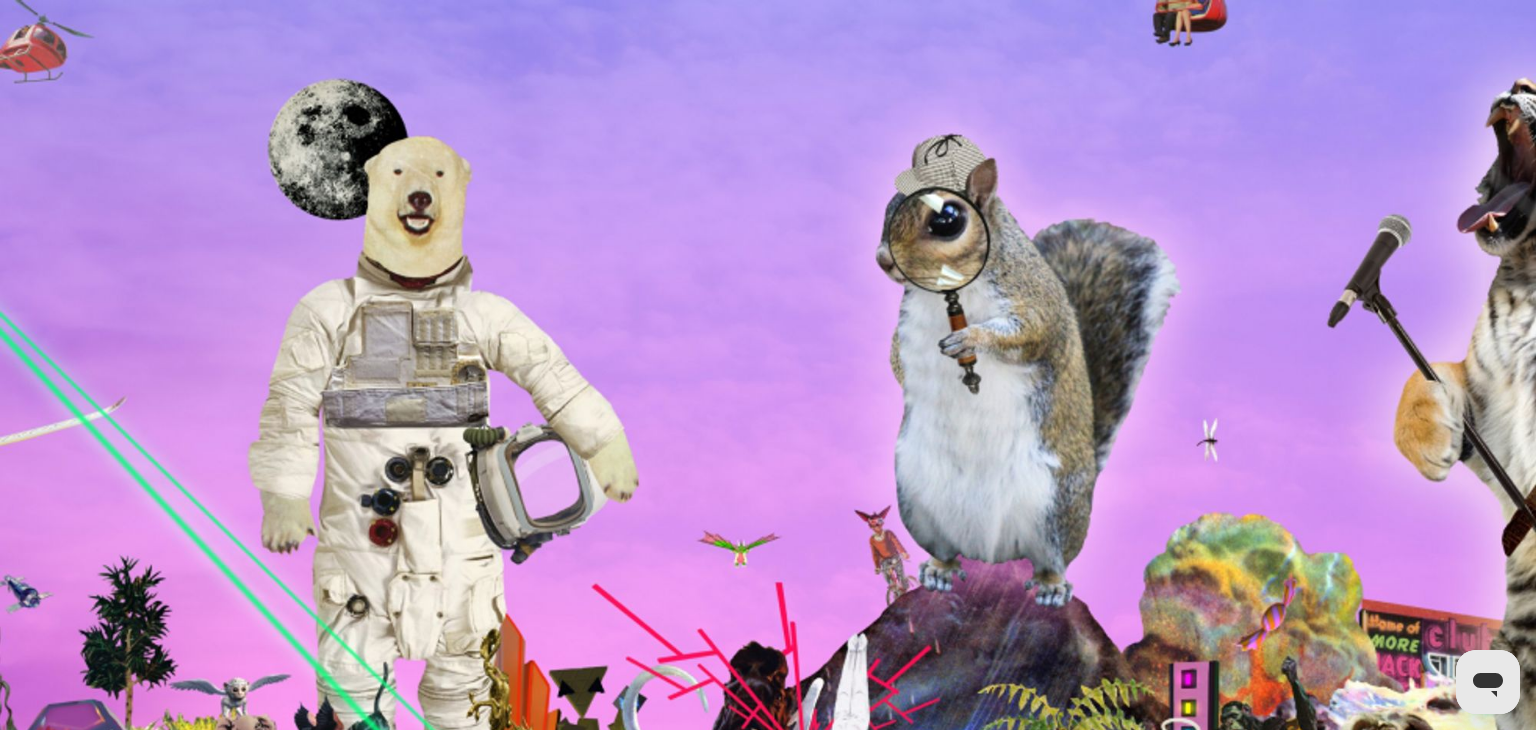 click on "Prestonfield House" at bounding box center [66, 4819] 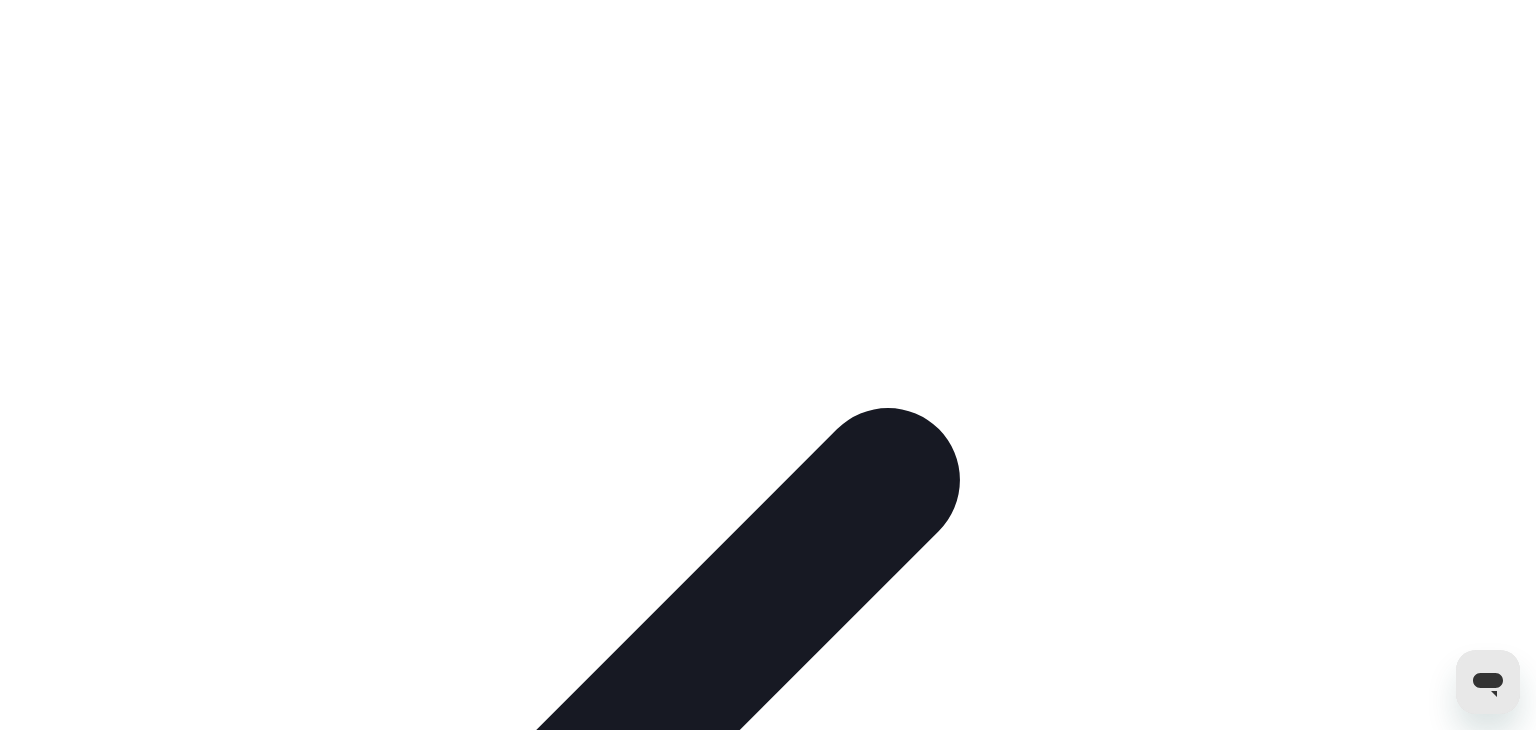 click 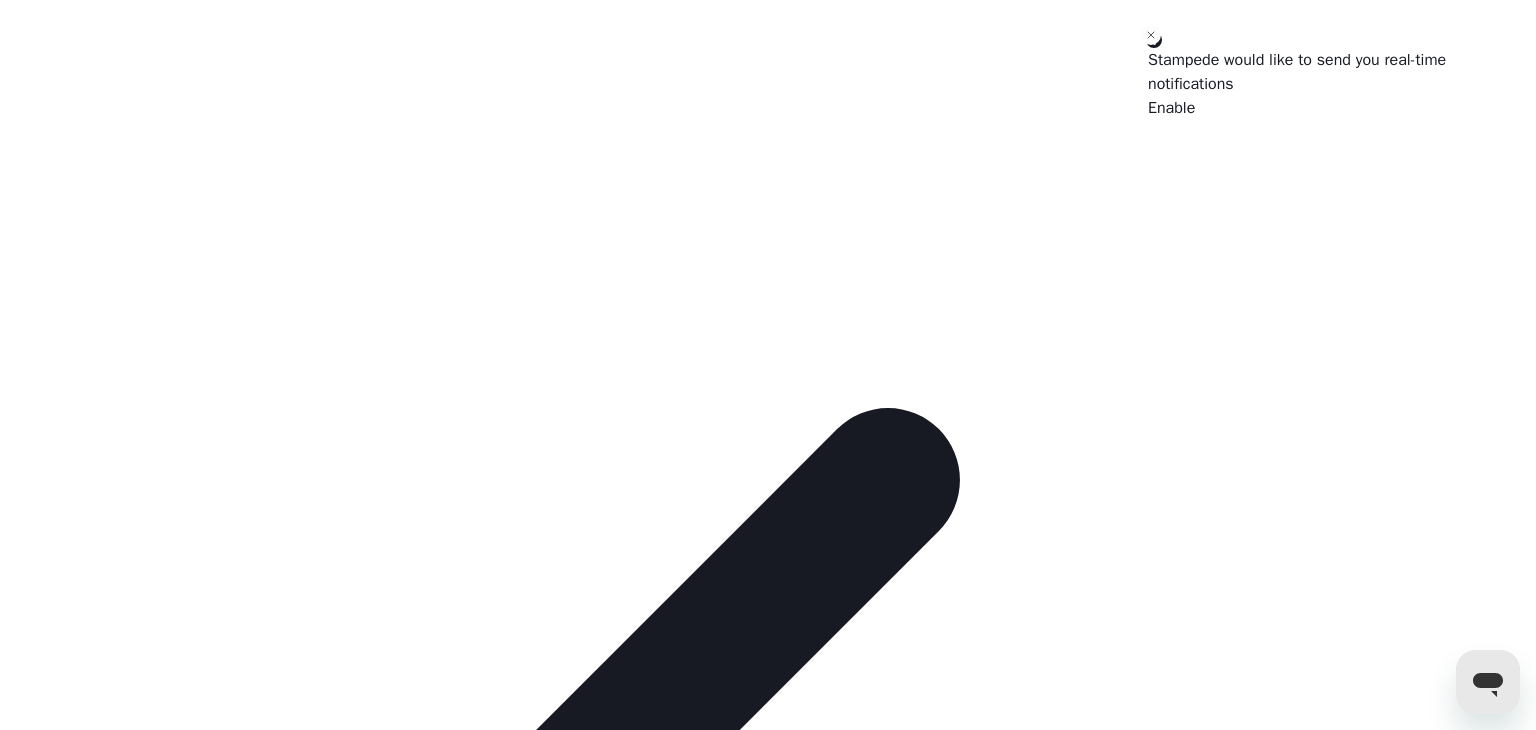 click on "**********" at bounding box center (768, 17652) 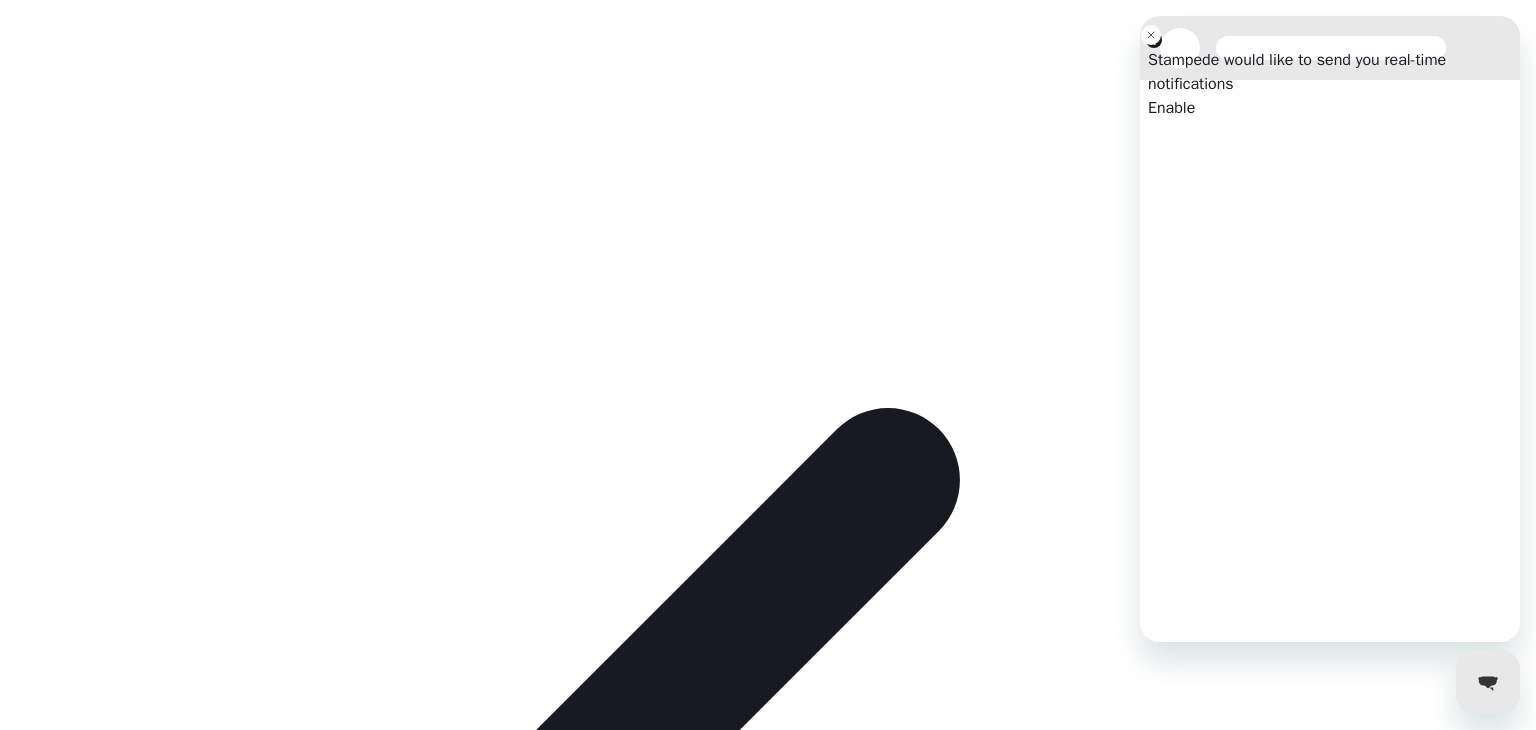scroll, scrollTop: 0, scrollLeft: 0, axis: both 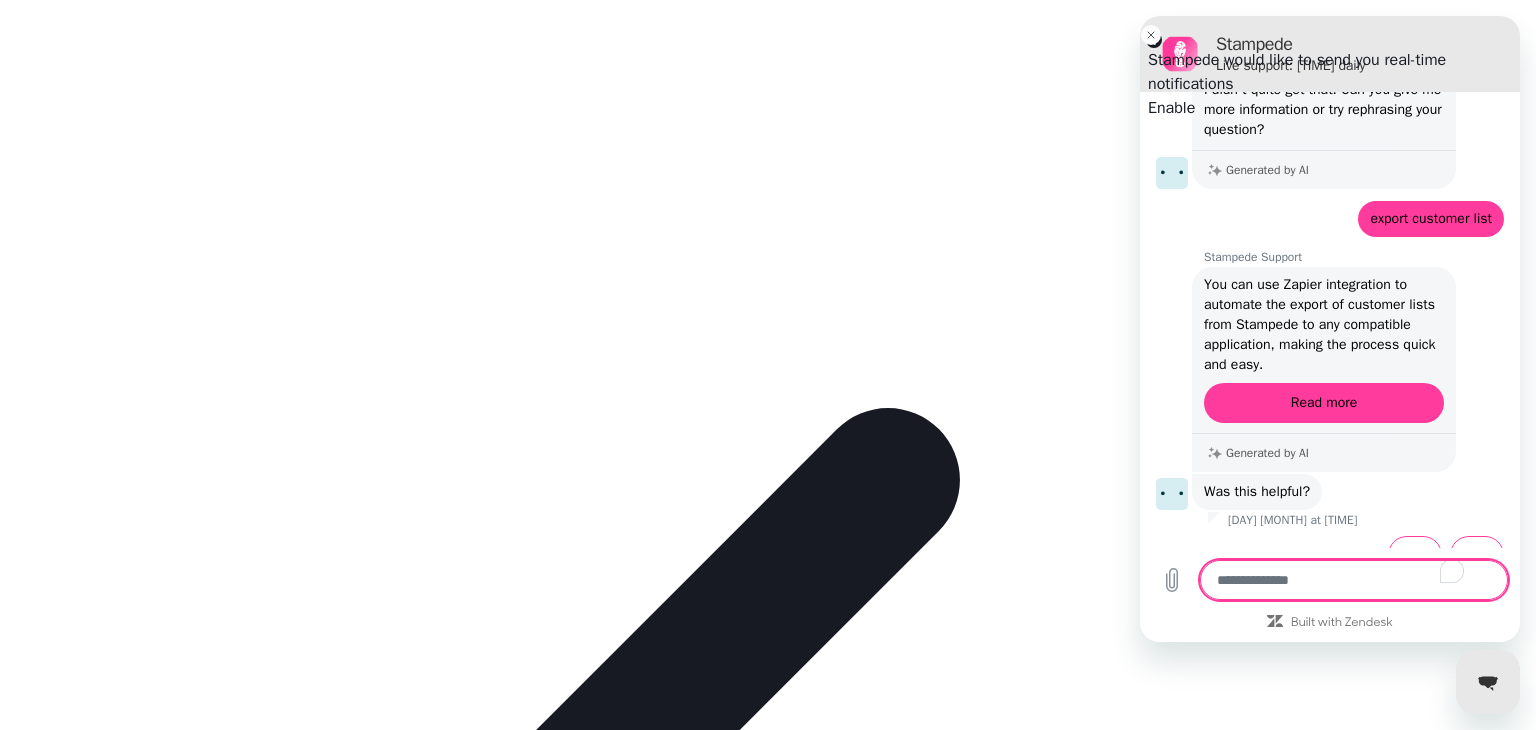 click at bounding box center (1354, 580) 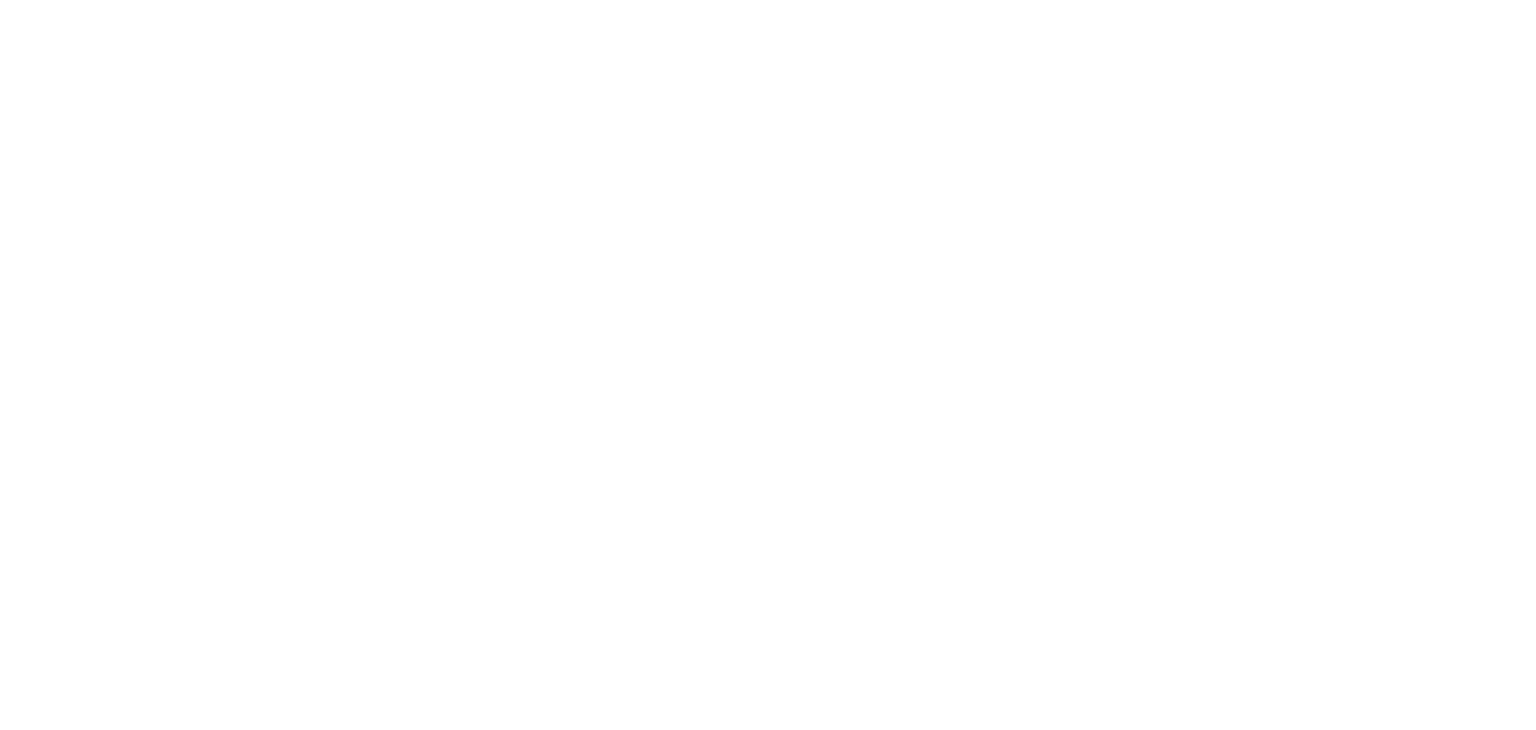 scroll, scrollTop: 0, scrollLeft: 0, axis: both 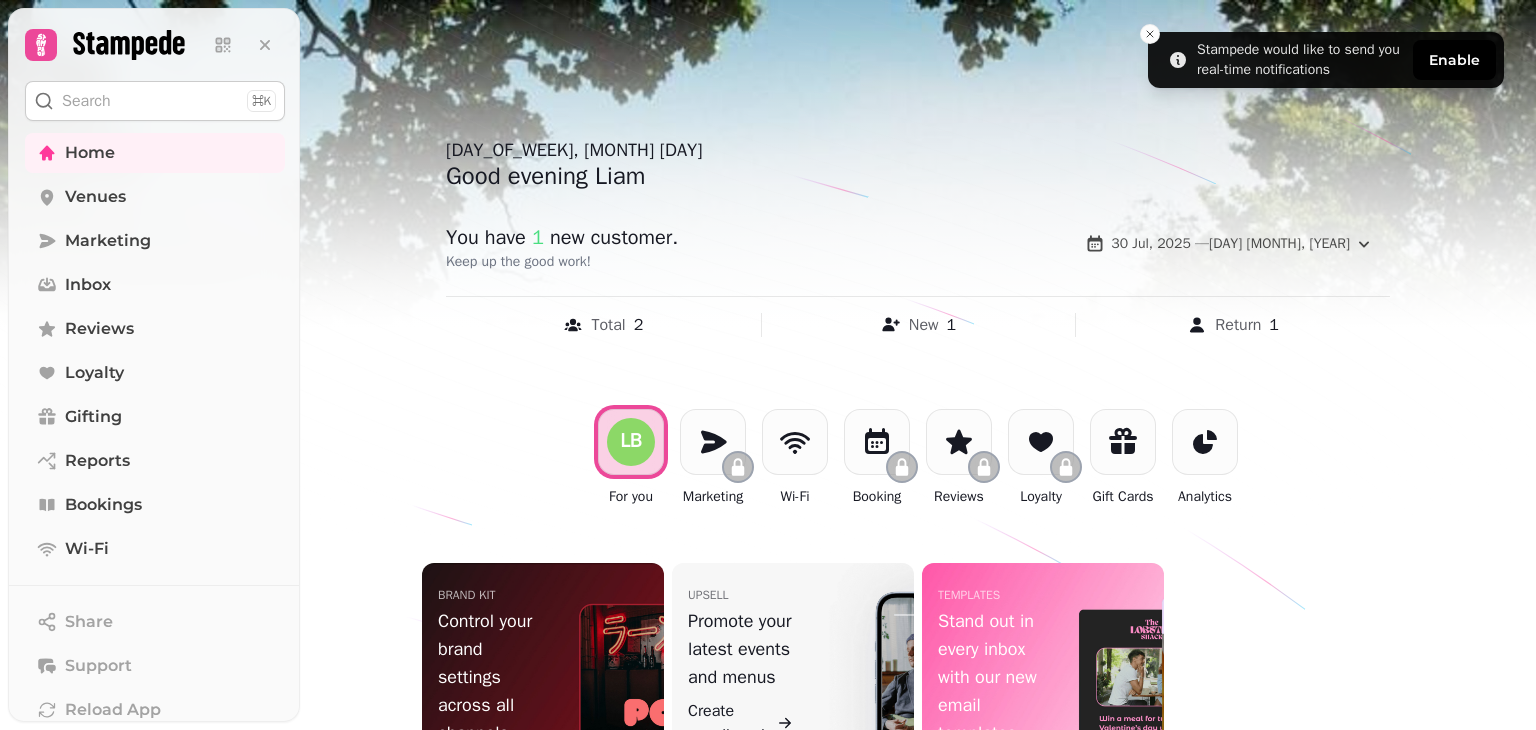 click on "Brand Kit Control your brand settings across all channels Get started upsell Promote your latest events and menus Create upsell card templates Stand out in every inbox with our new email templates  Get started" at bounding box center [918, 691] 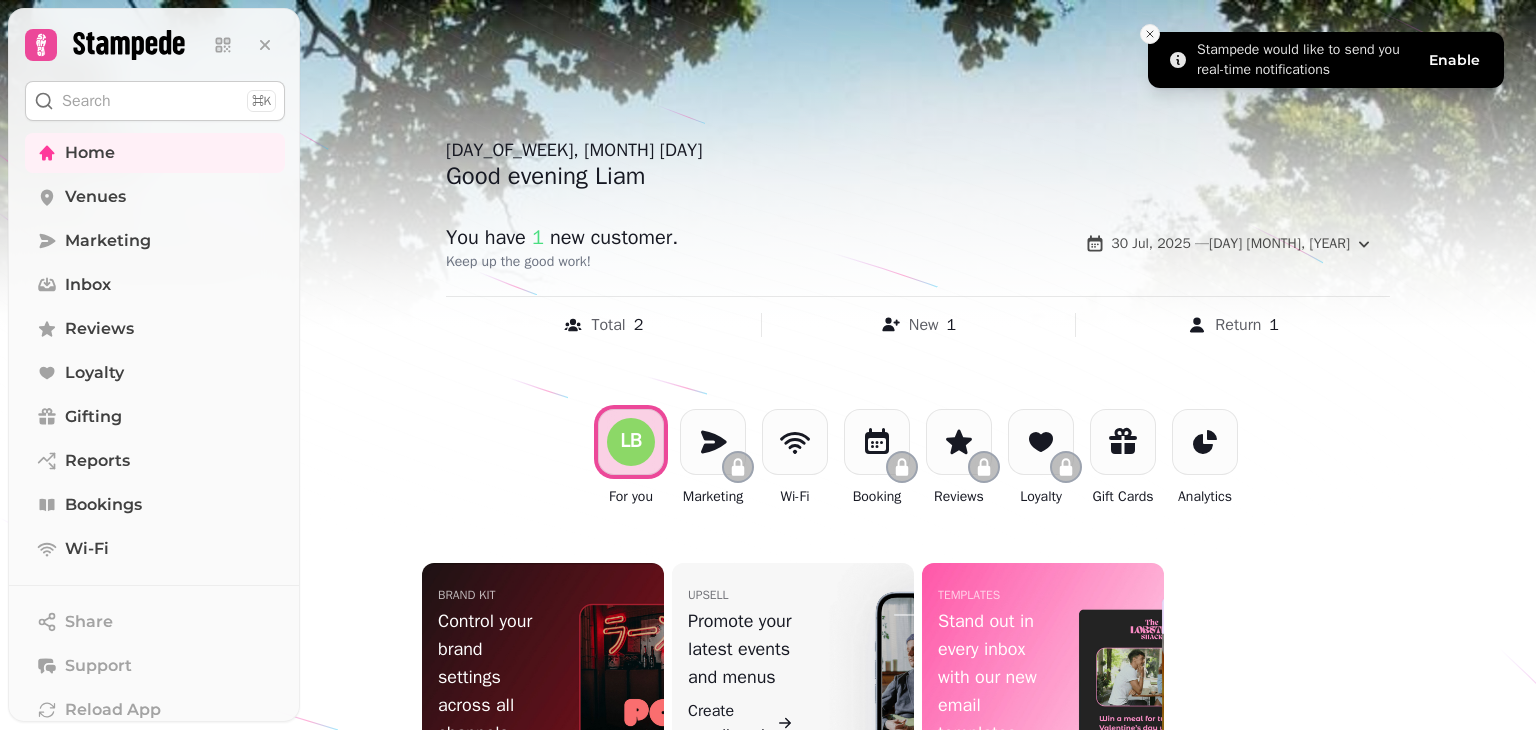 click 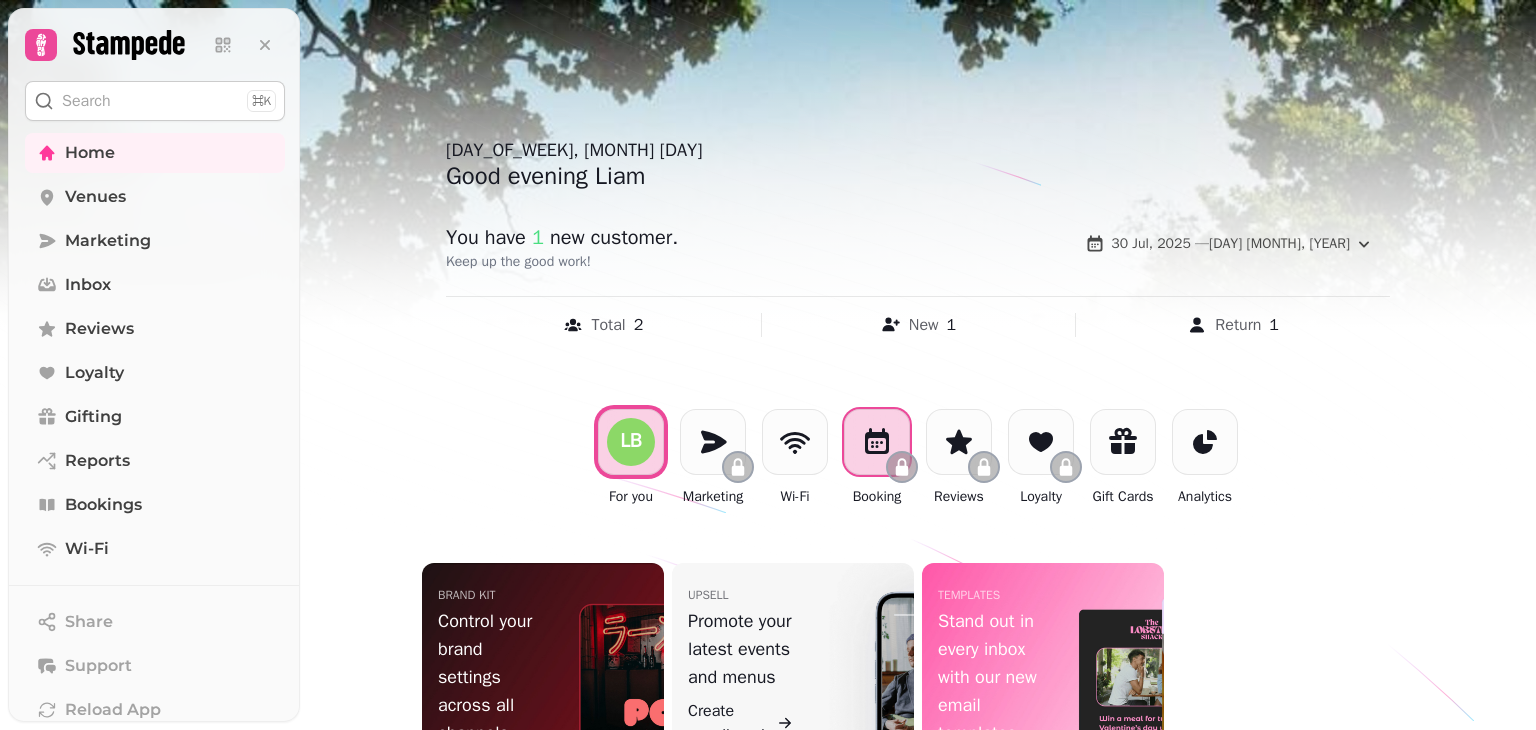 click 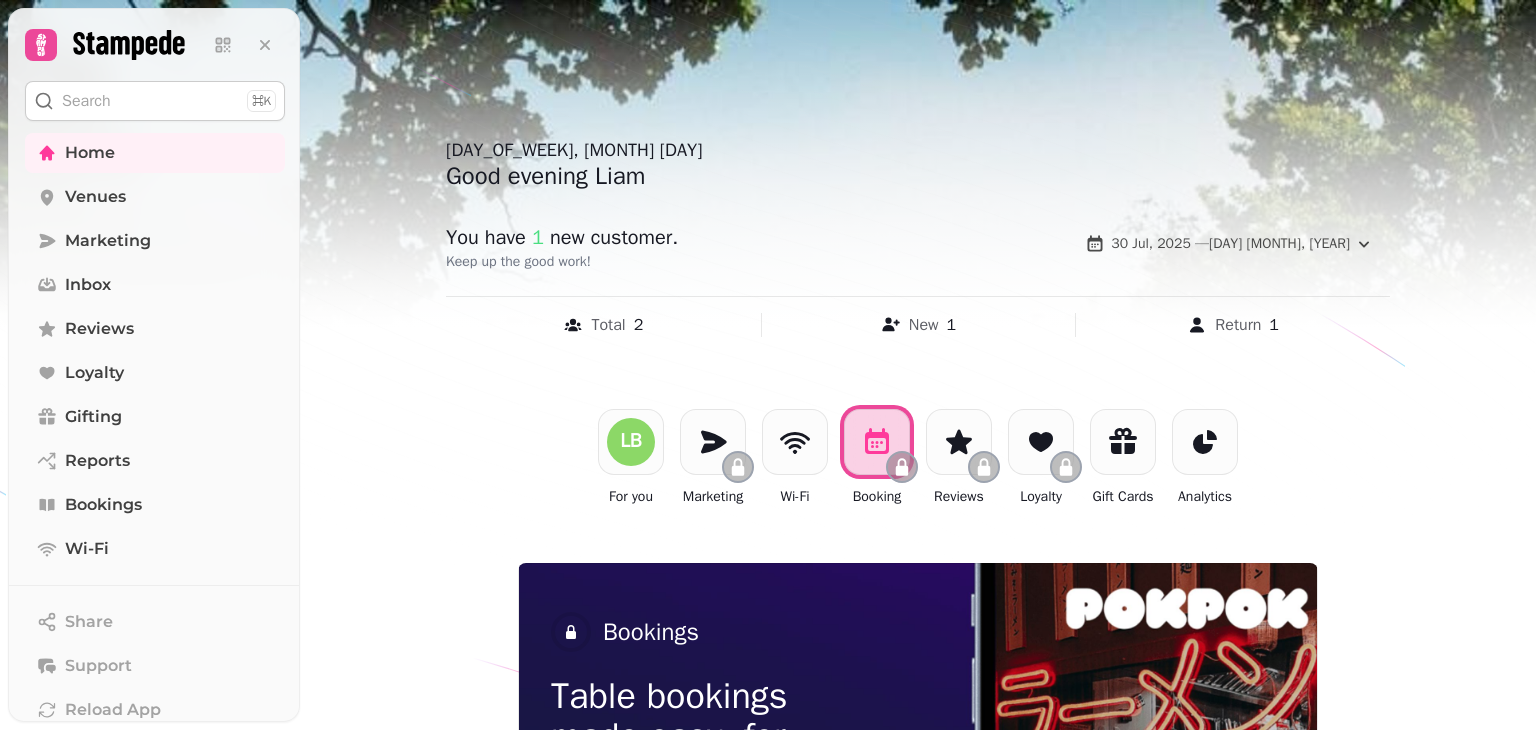 click at bounding box center [768, 365] 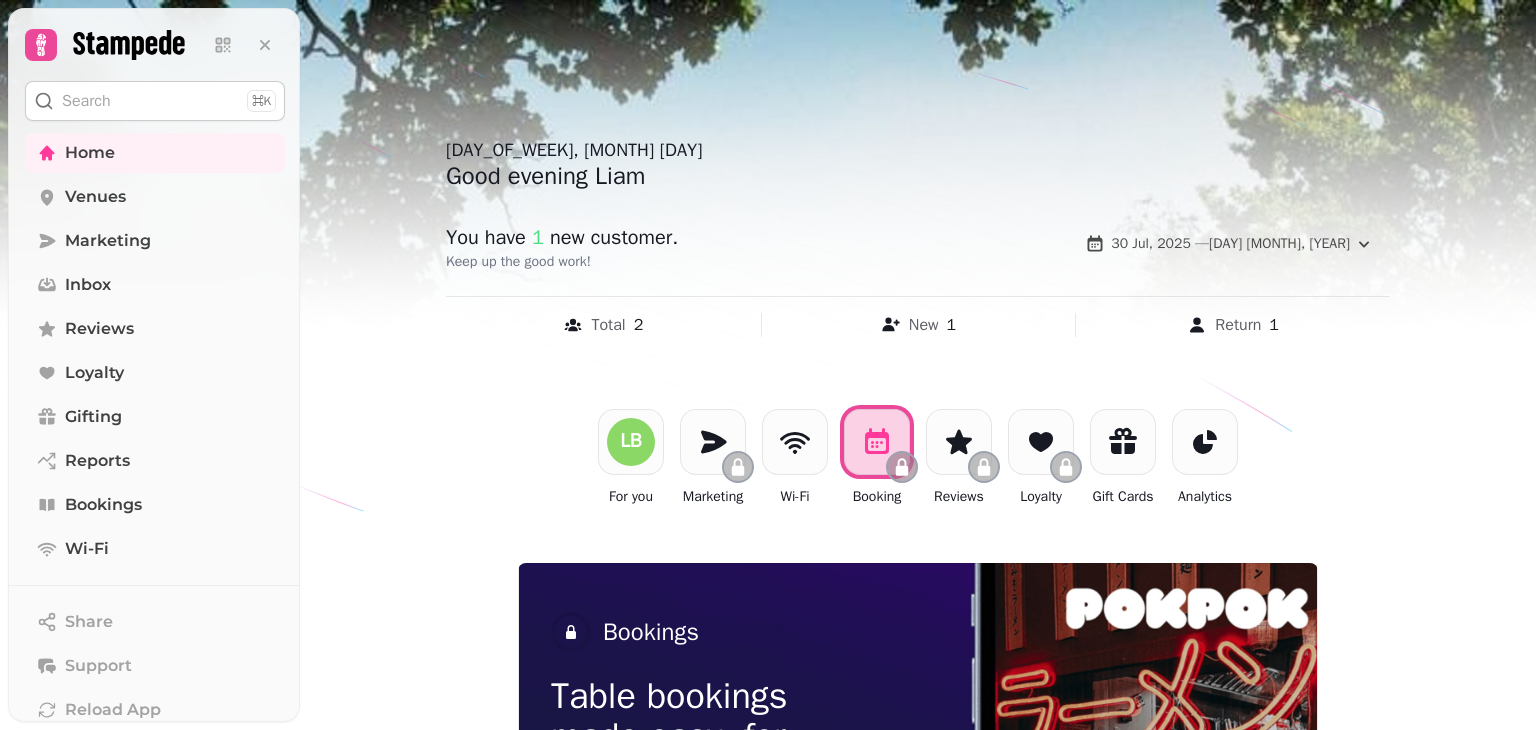 drag, startPoint x: 1532, startPoint y: 492, endPoint x: 1535, endPoint y: 568, distance: 76.05919 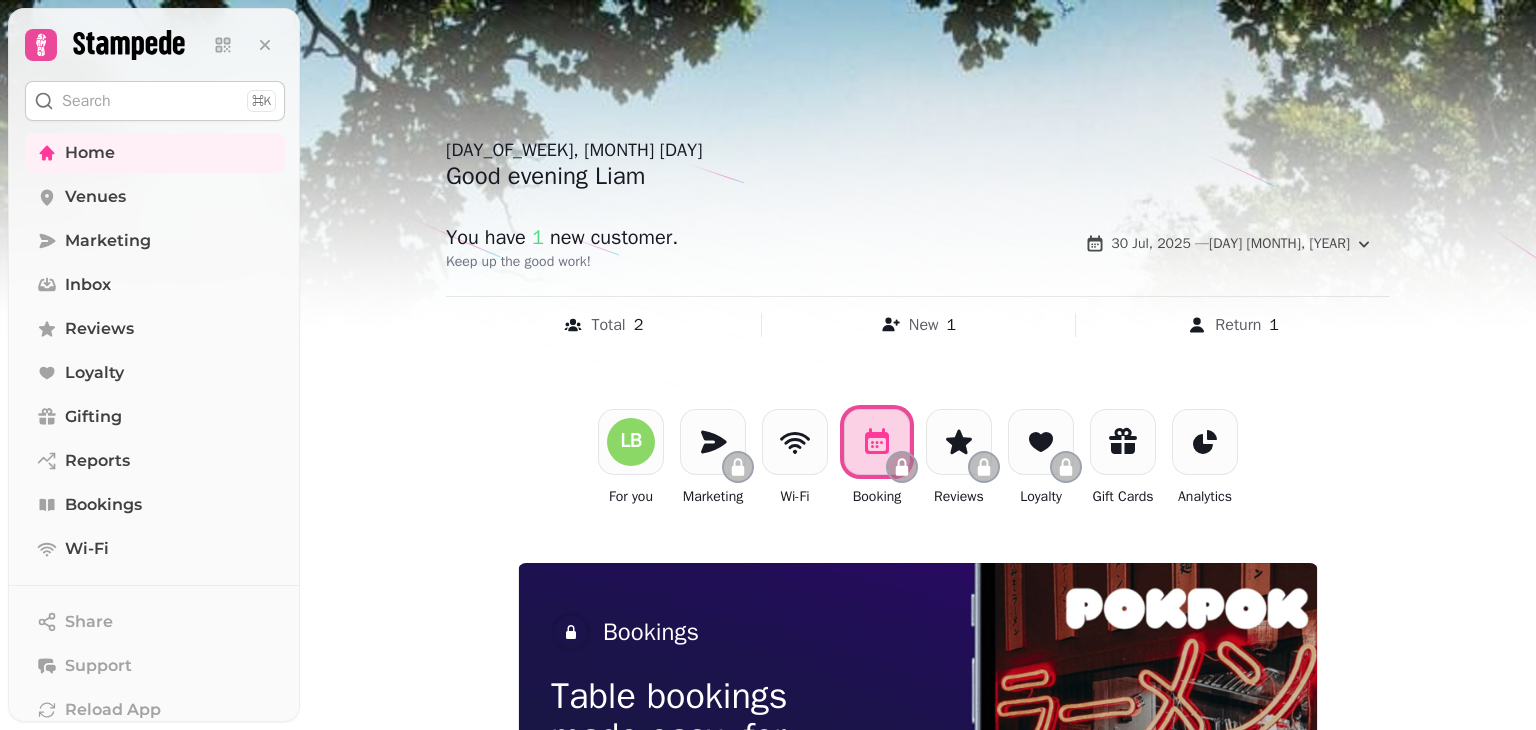 drag, startPoint x: 1524, startPoint y: 509, endPoint x: 1523, endPoint y: 638, distance: 129.00388 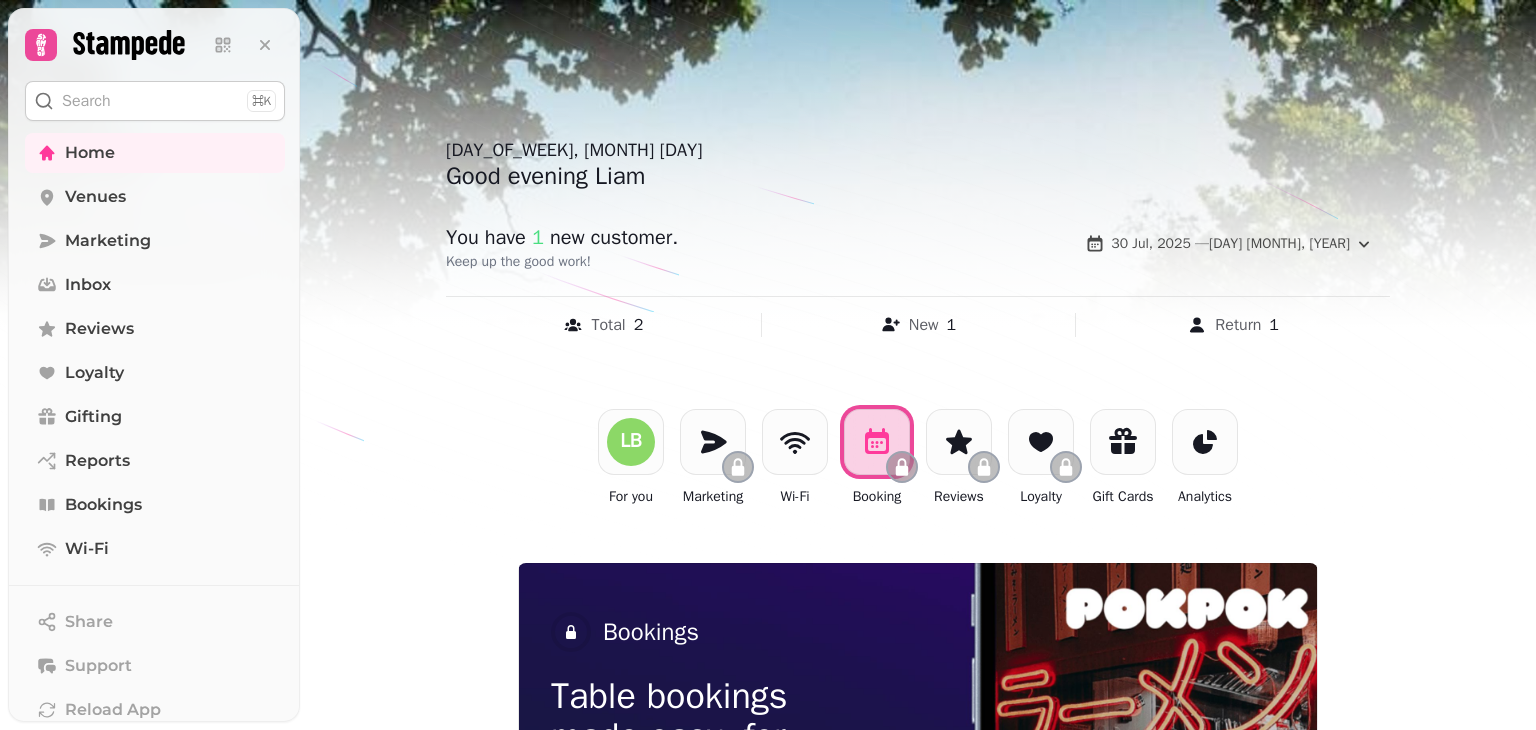 click on "Bookings Table bookings made easy, for less Unlock Bookings How it works Bookings Table bookings made easy, for less Unlock Bookings How it works" at bounding box center (918, 736) 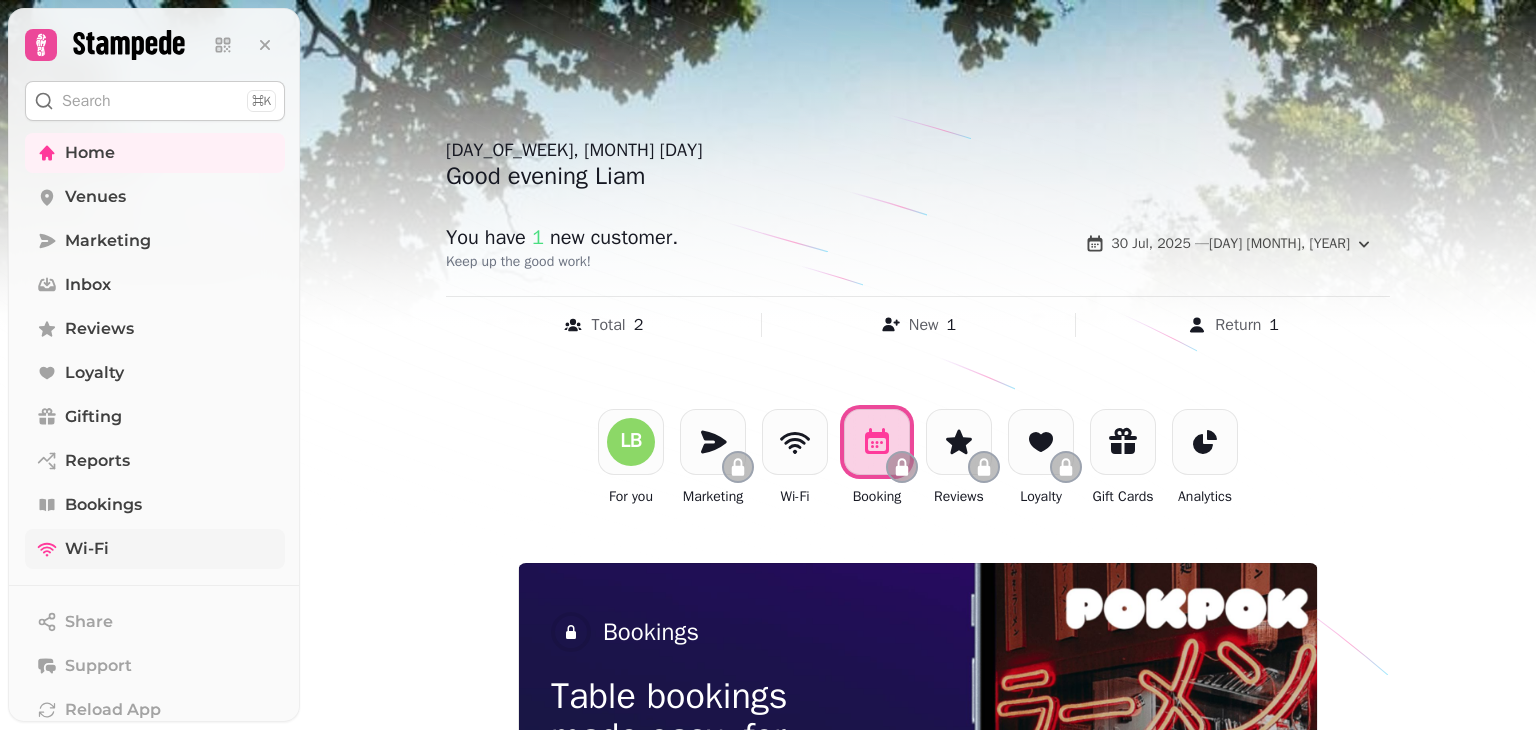 click on "Wi-Fi" at bounding box center (87, 549) 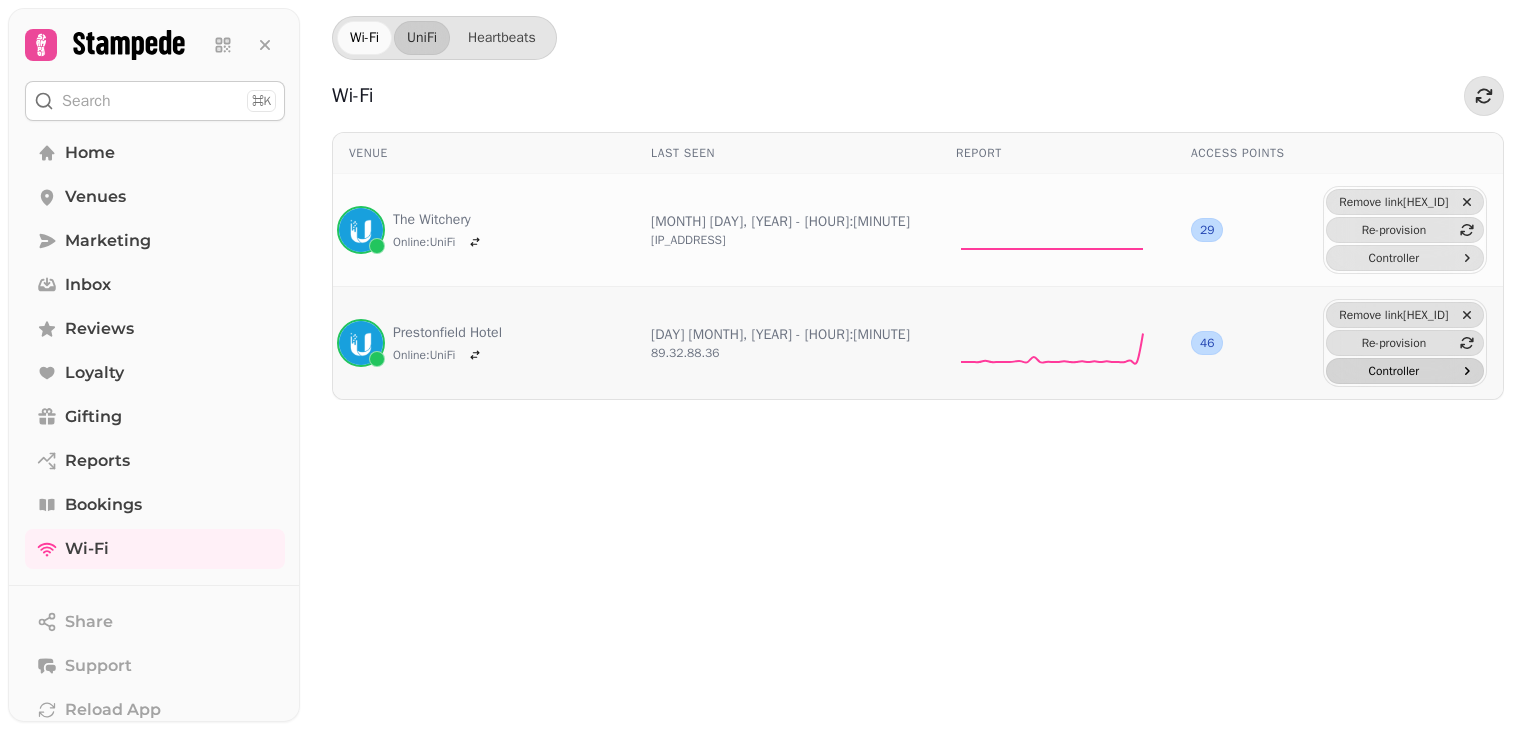 click on "Controller" at bounding box center [1394, 371] 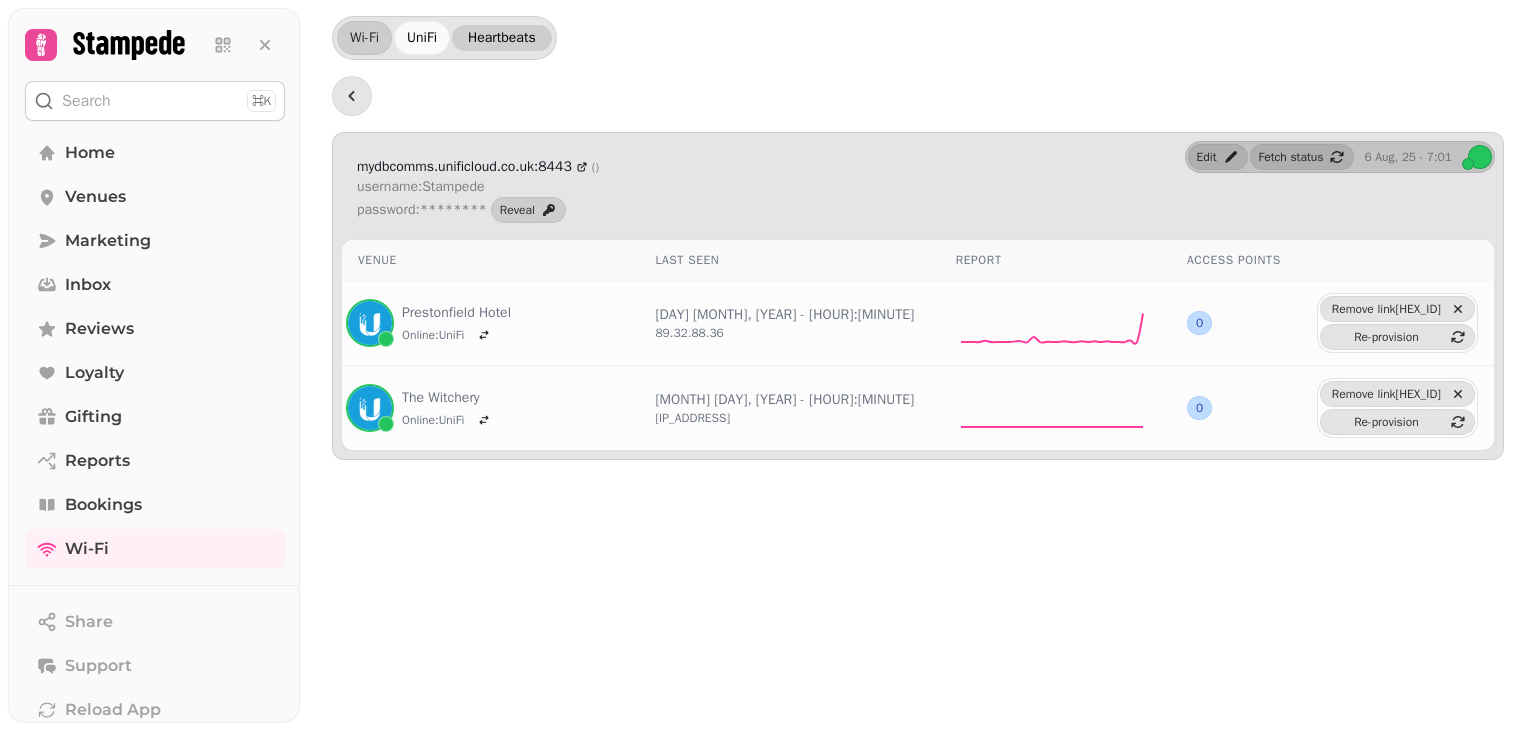 click on "Heartbeats" at bounding box center (502, 38) 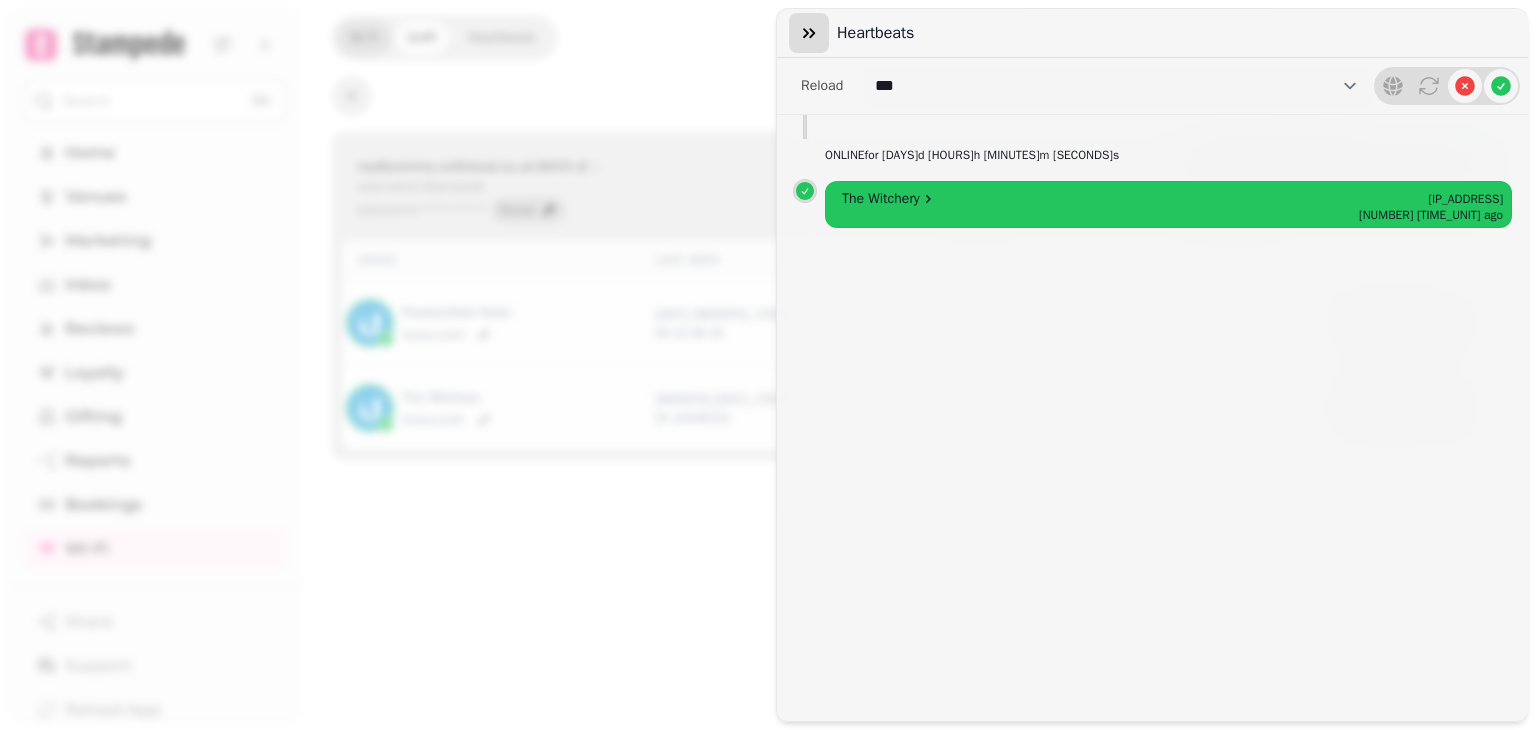 click 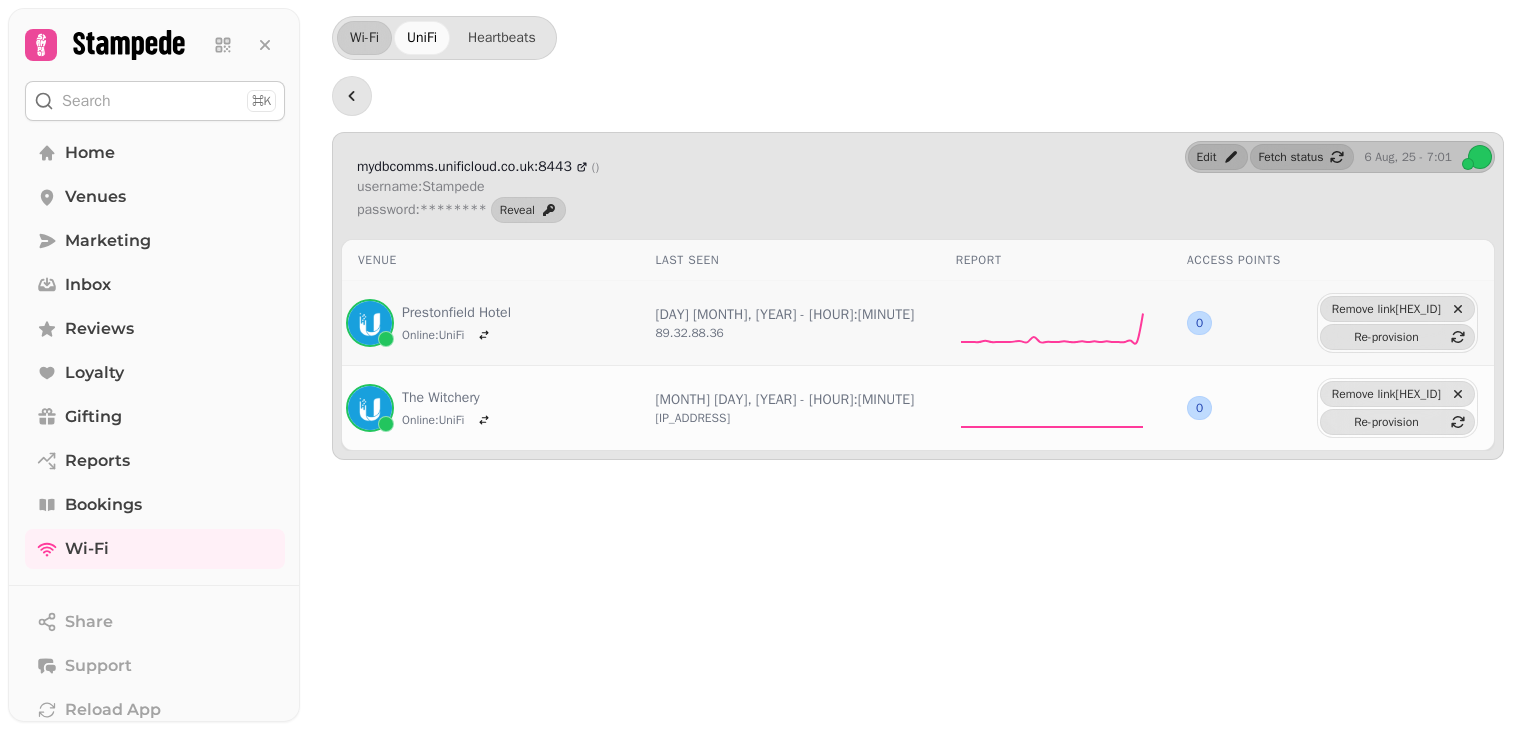 click on "Prestonfield Hotel Online : UniFi" at bounding box center [490, 323] 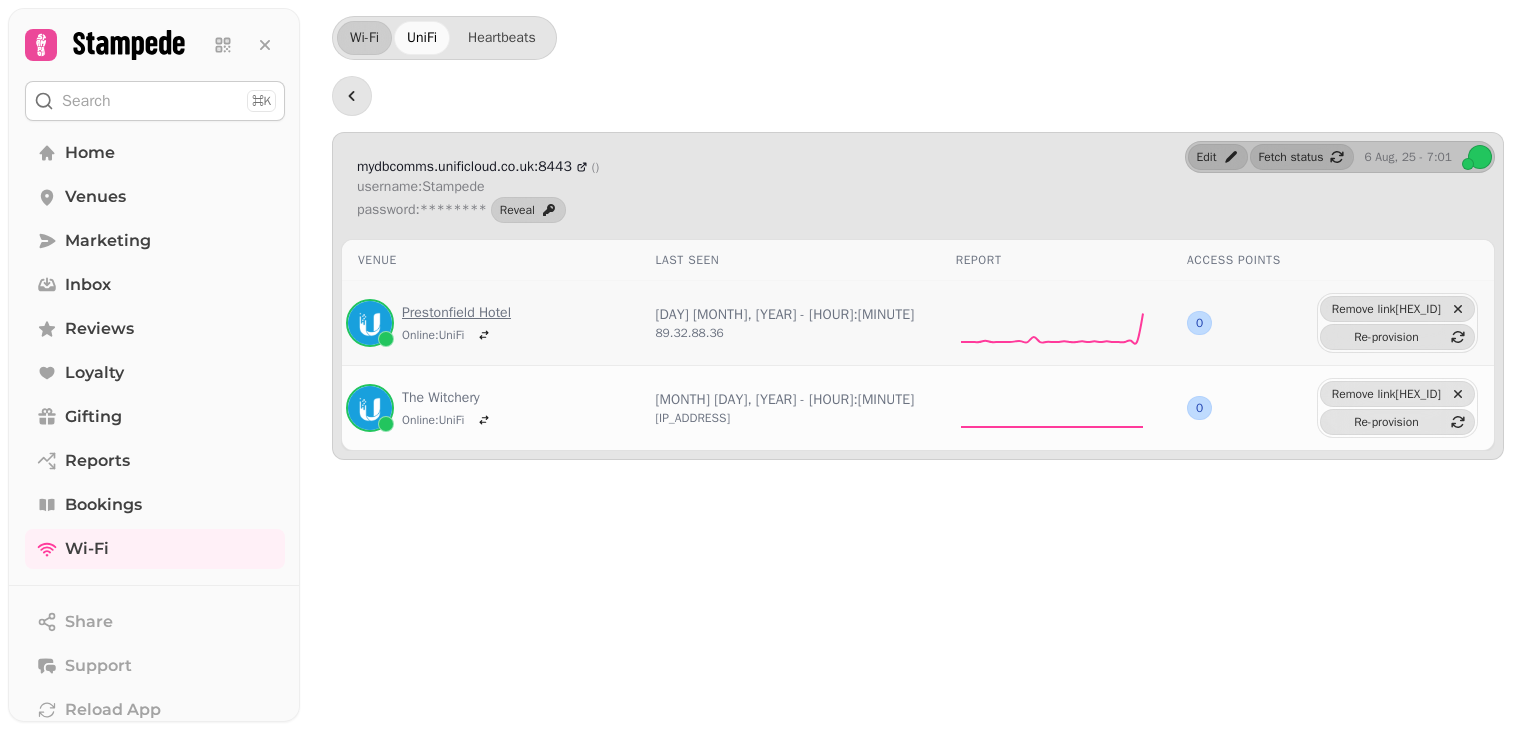 click on "Prestonfield Hotel" at bounding box center (456, 313) 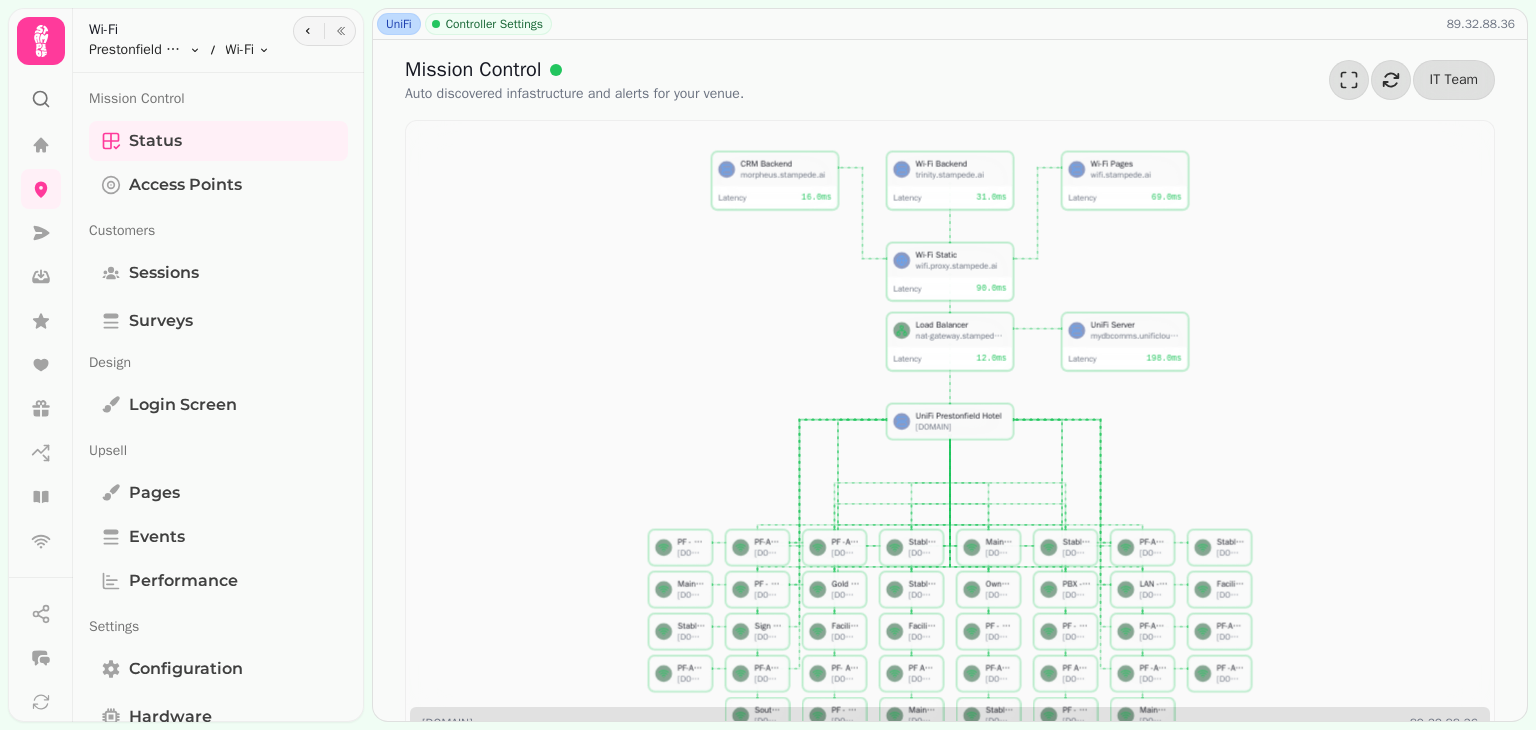 scroll, scrollTop: 30, scrollLeft: 0, axis: vertical 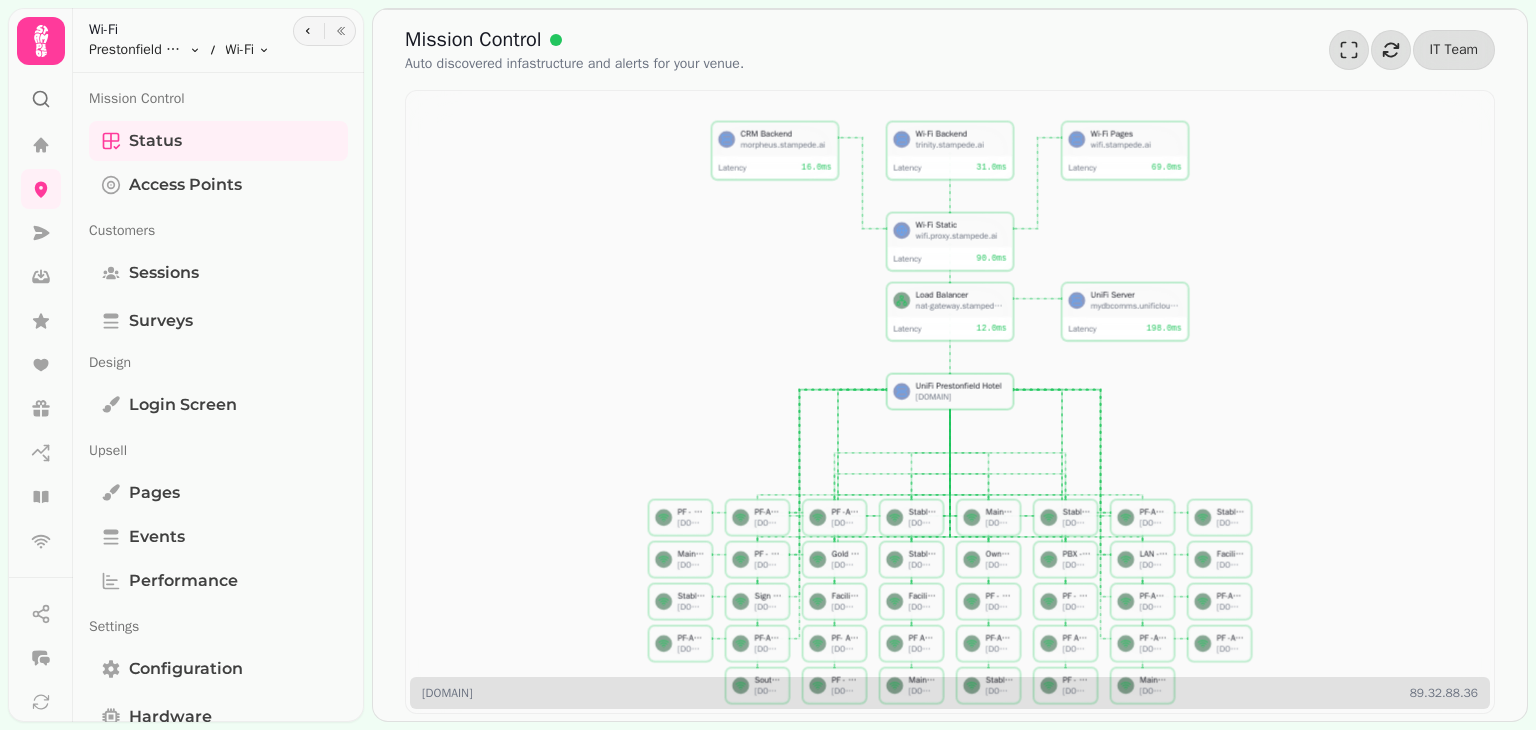 click on "[DOMAIN]" at bounding box center [961, 396] 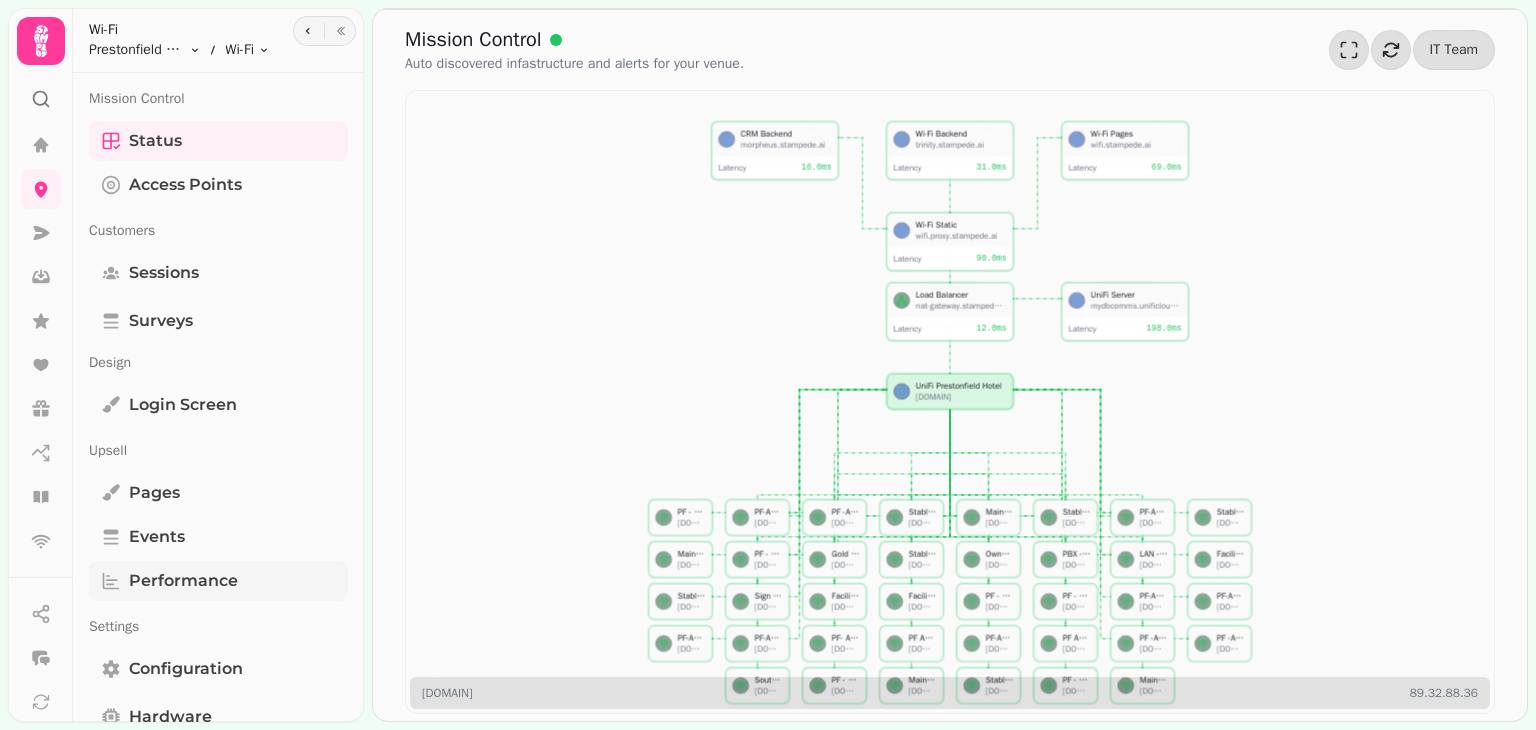 click on "Performance" at bounding box center [183, 581] 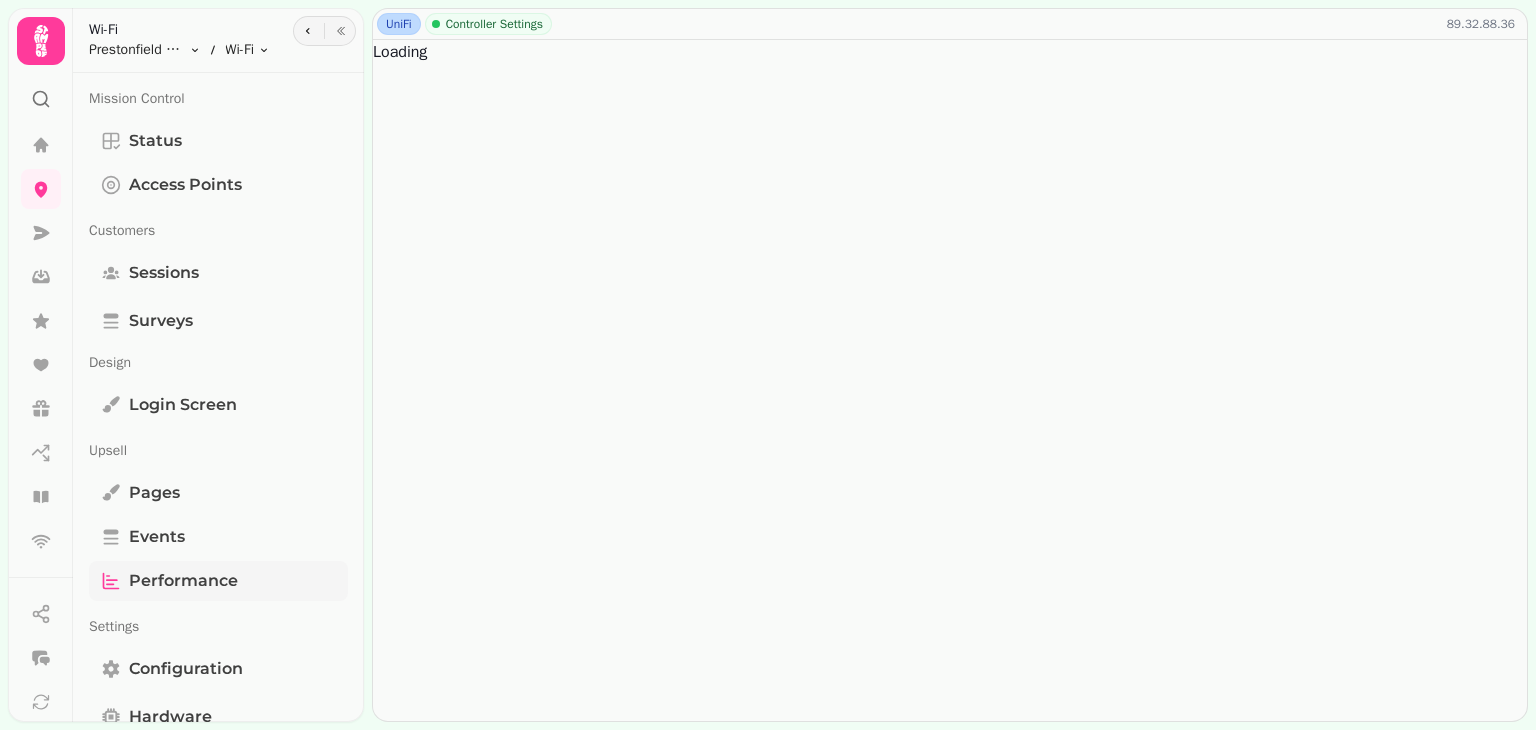 scroll, scrollTop: 0, scrollLeft: 0, axis: both 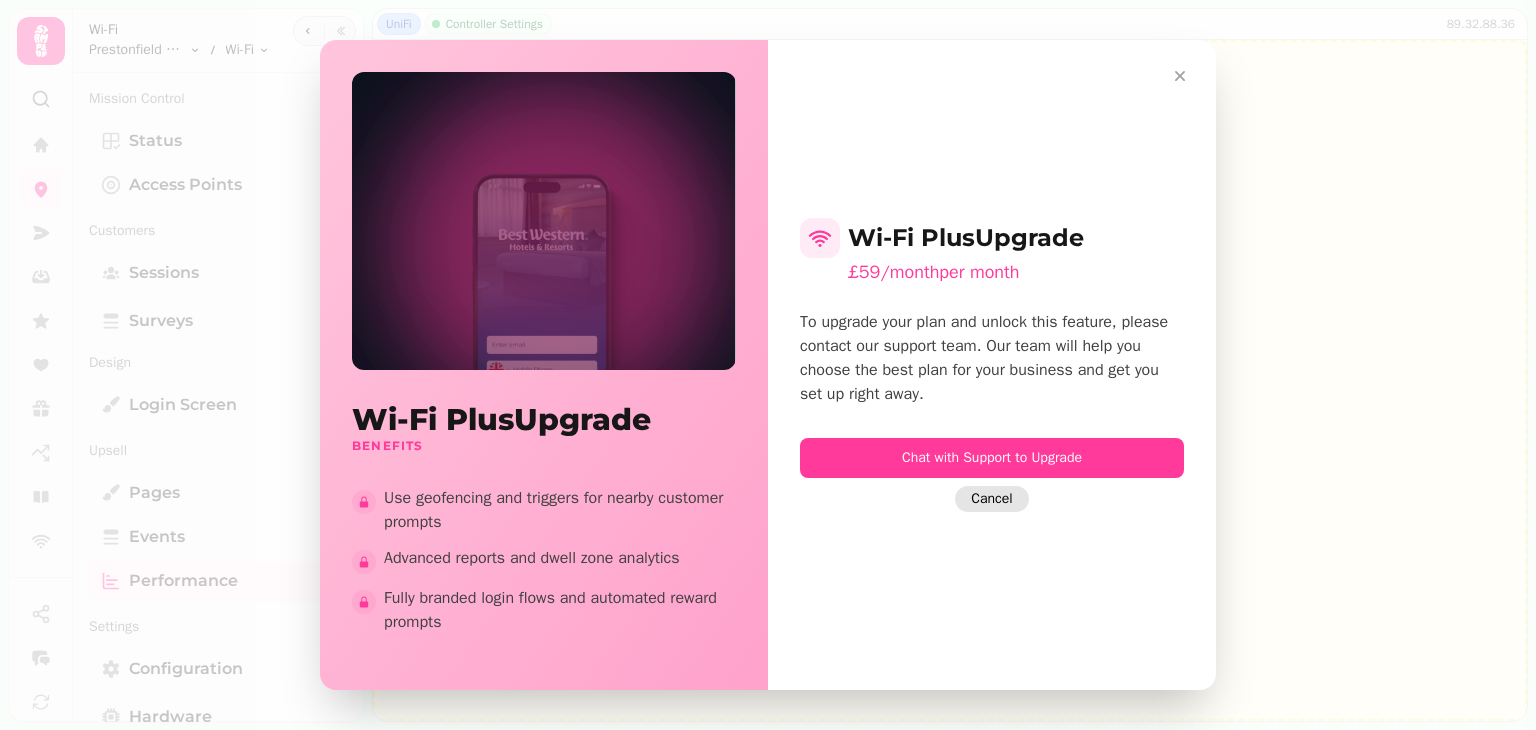 click on "Cancel" at bounding box center [991, 499] 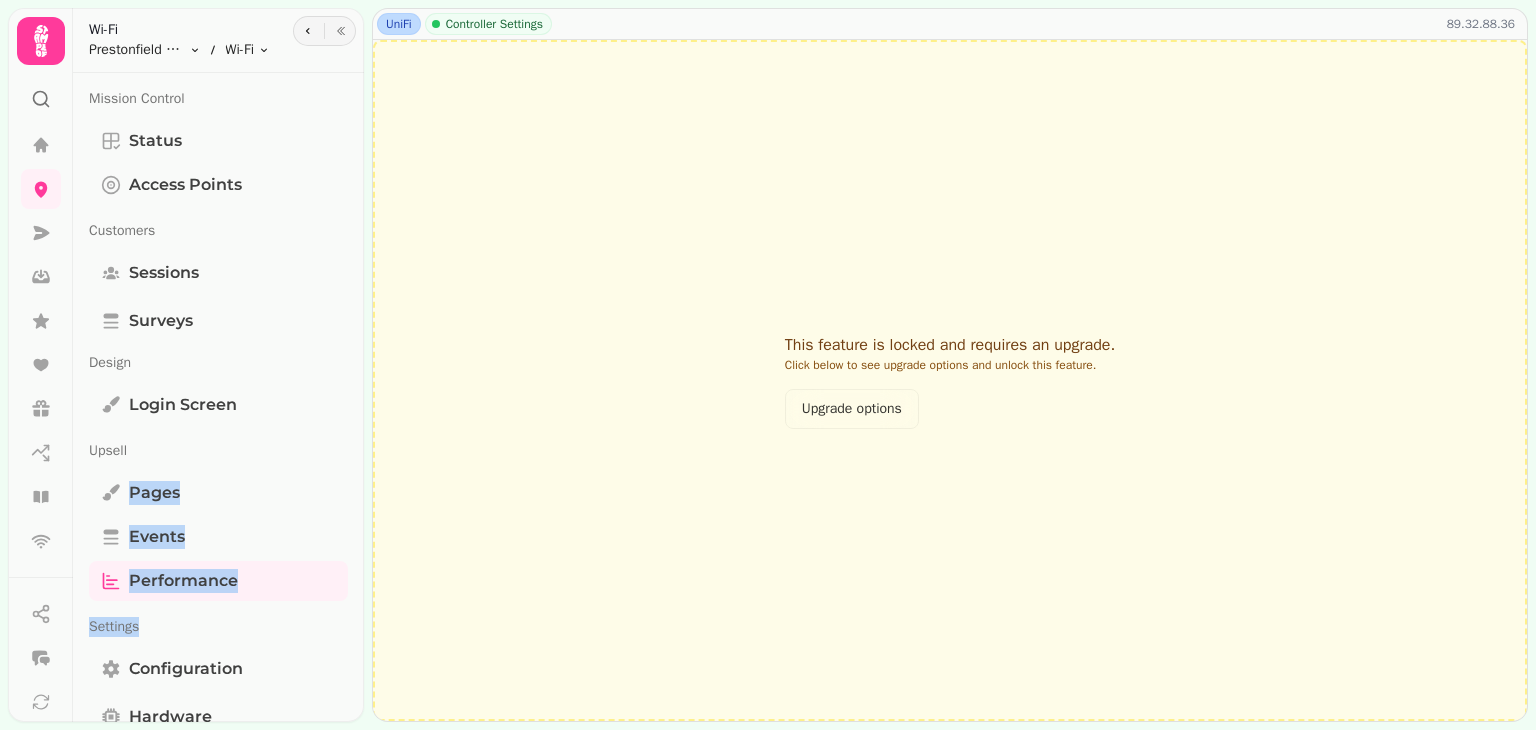drag, startPoint x: 356, startPoint y: 460, endPoint x: 350, endPoint y: 631, distance: 171.10522 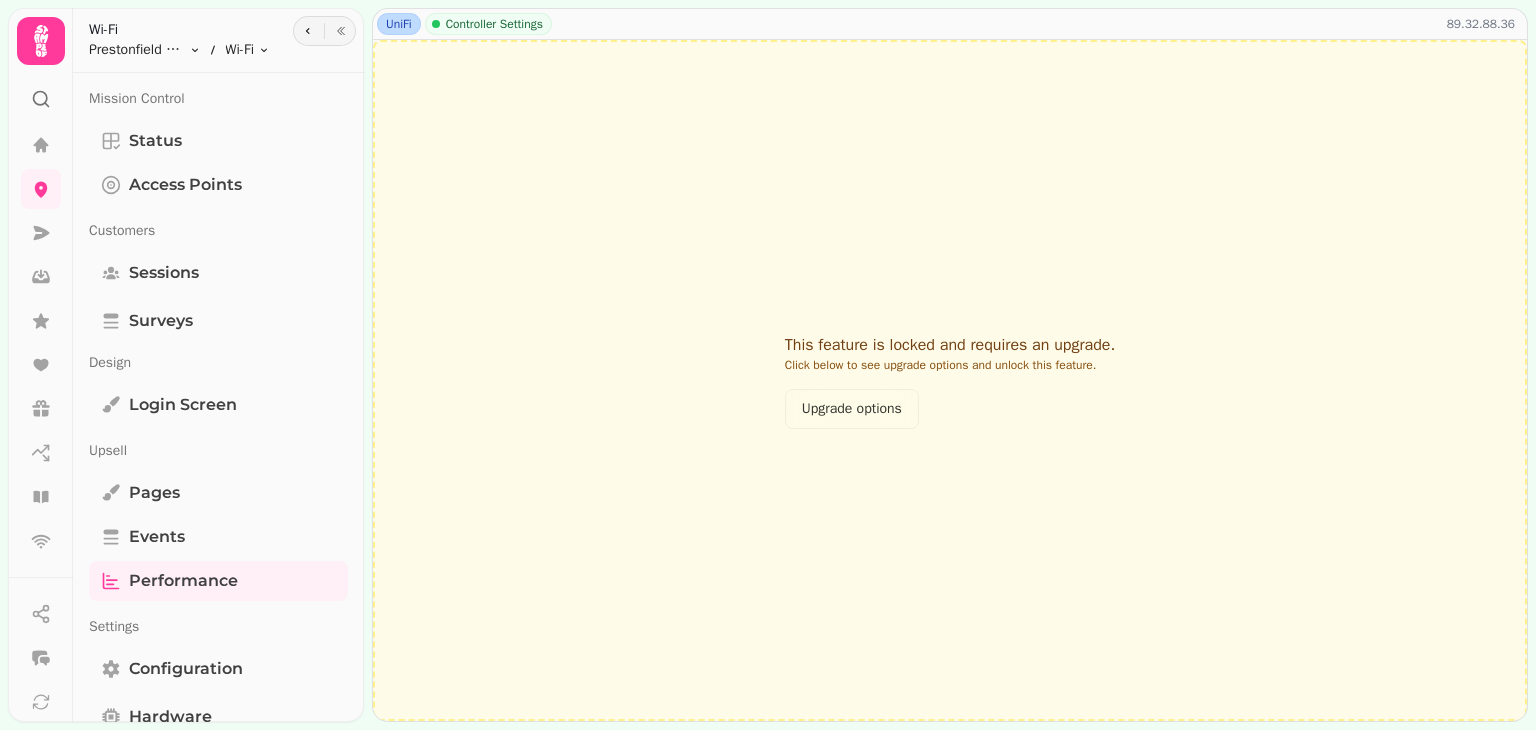 click on "Mission Control Status Access Points Customers Sessions Surveys Design Login screen Upsell Pages Events Performance Settings Configuration Hardware" at bounding box center [218, 421] 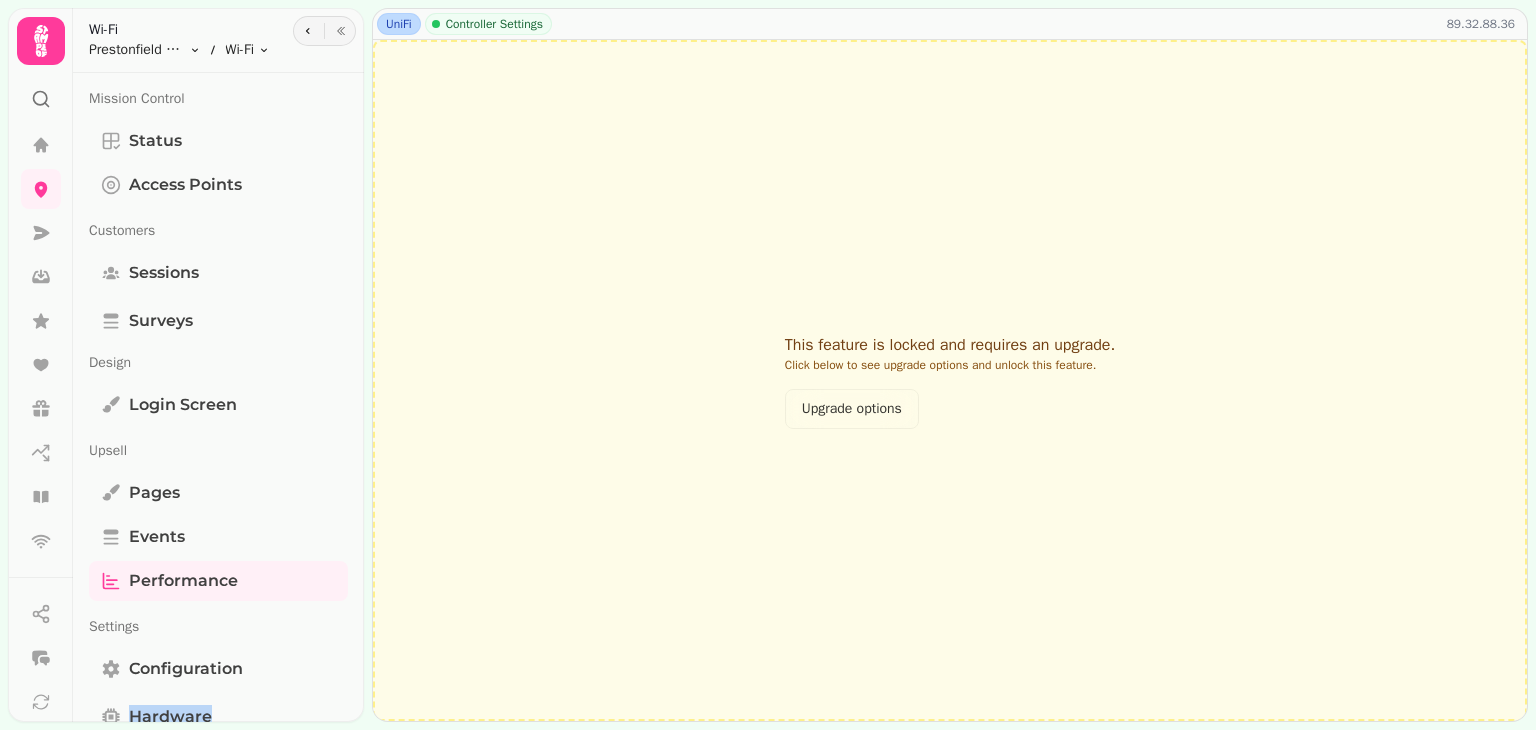 click on "Mission Control Status Access Points Customers Sessions Surveys Design Login screen Upsell Pages Events Performance Settings Configuration Hardware" at bounding box center [218, 421] 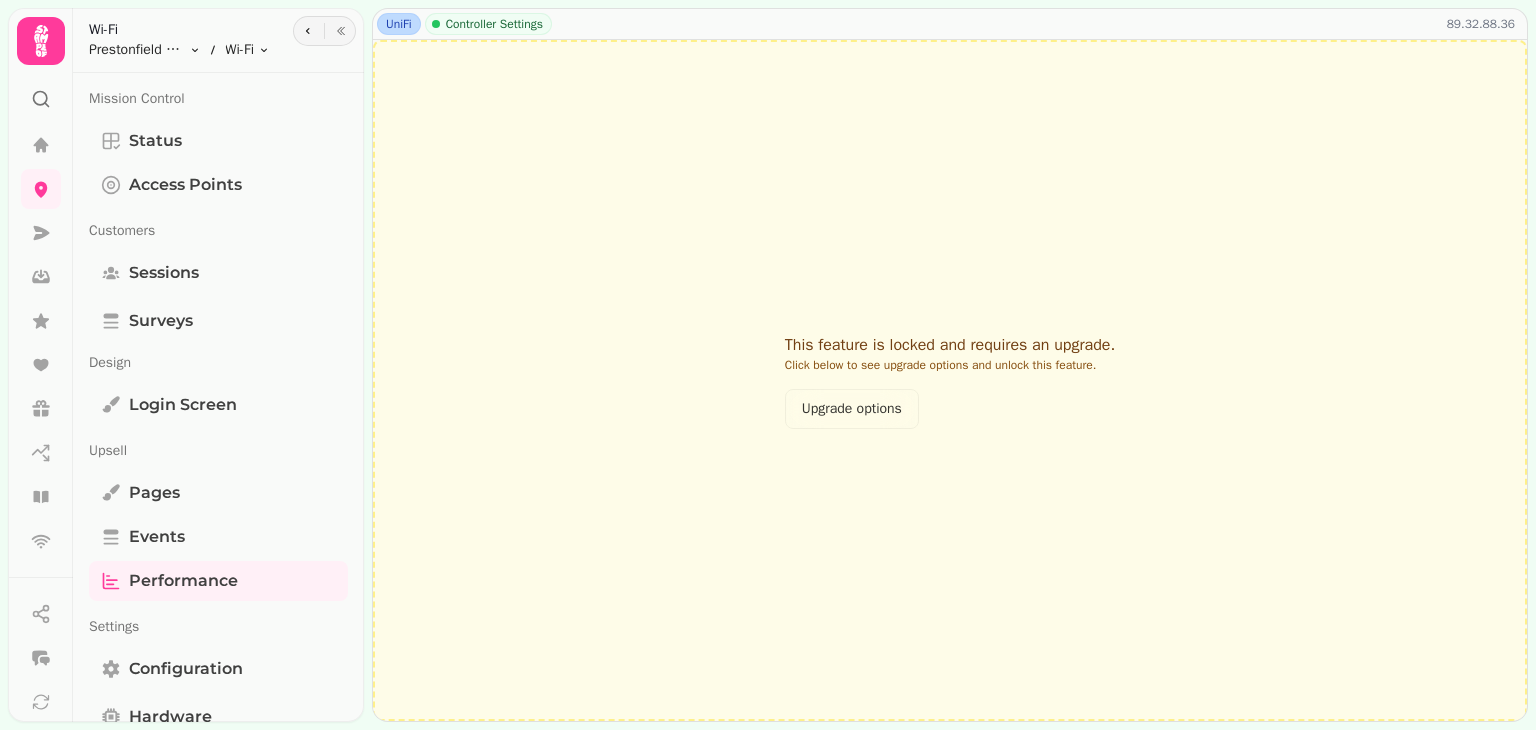 click on "This feature is locked and requires an upgrade. Click below to see upgrade options and unlock this feature. Upgrade options" at bounding box center [950, 380] 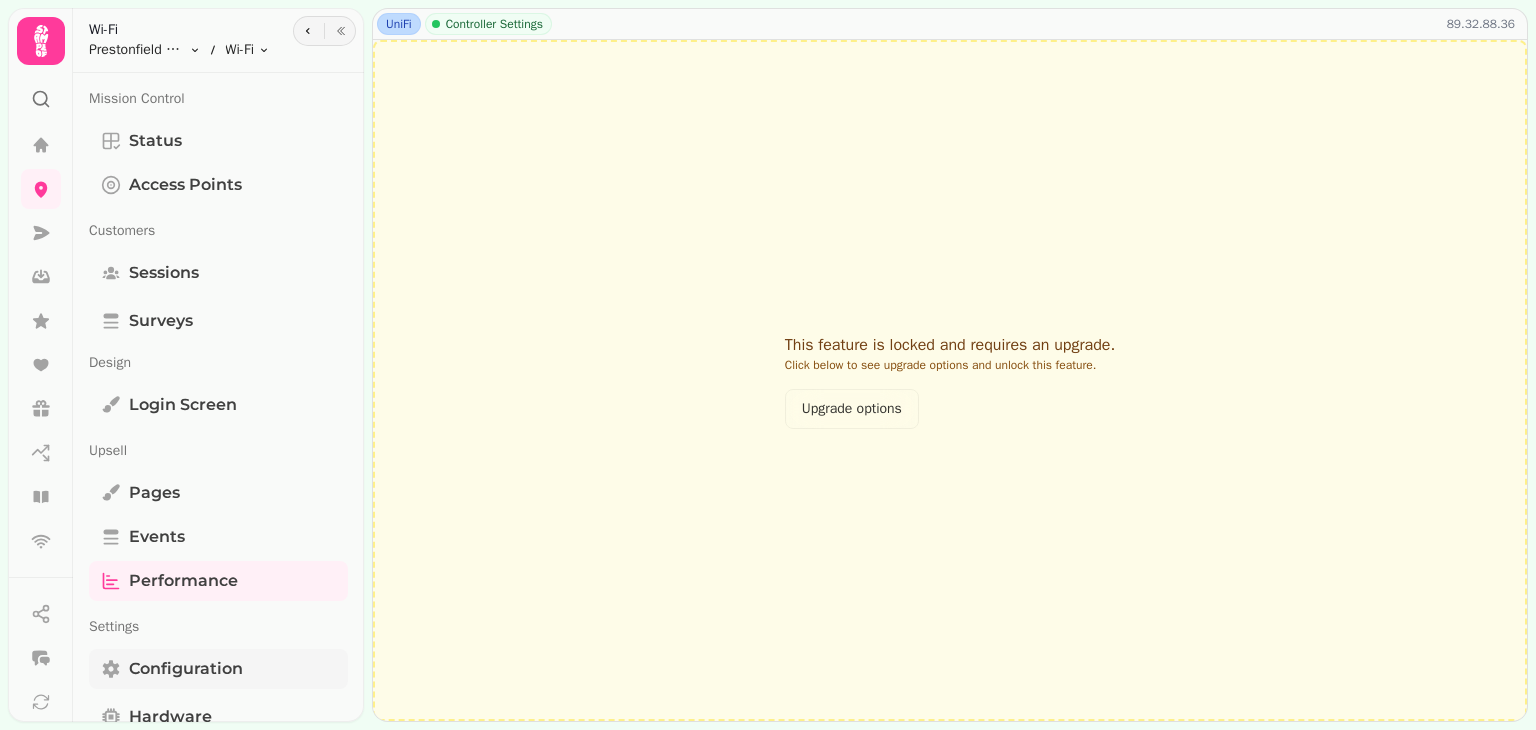 click on "Configuration" at bounding box center [186, 669] 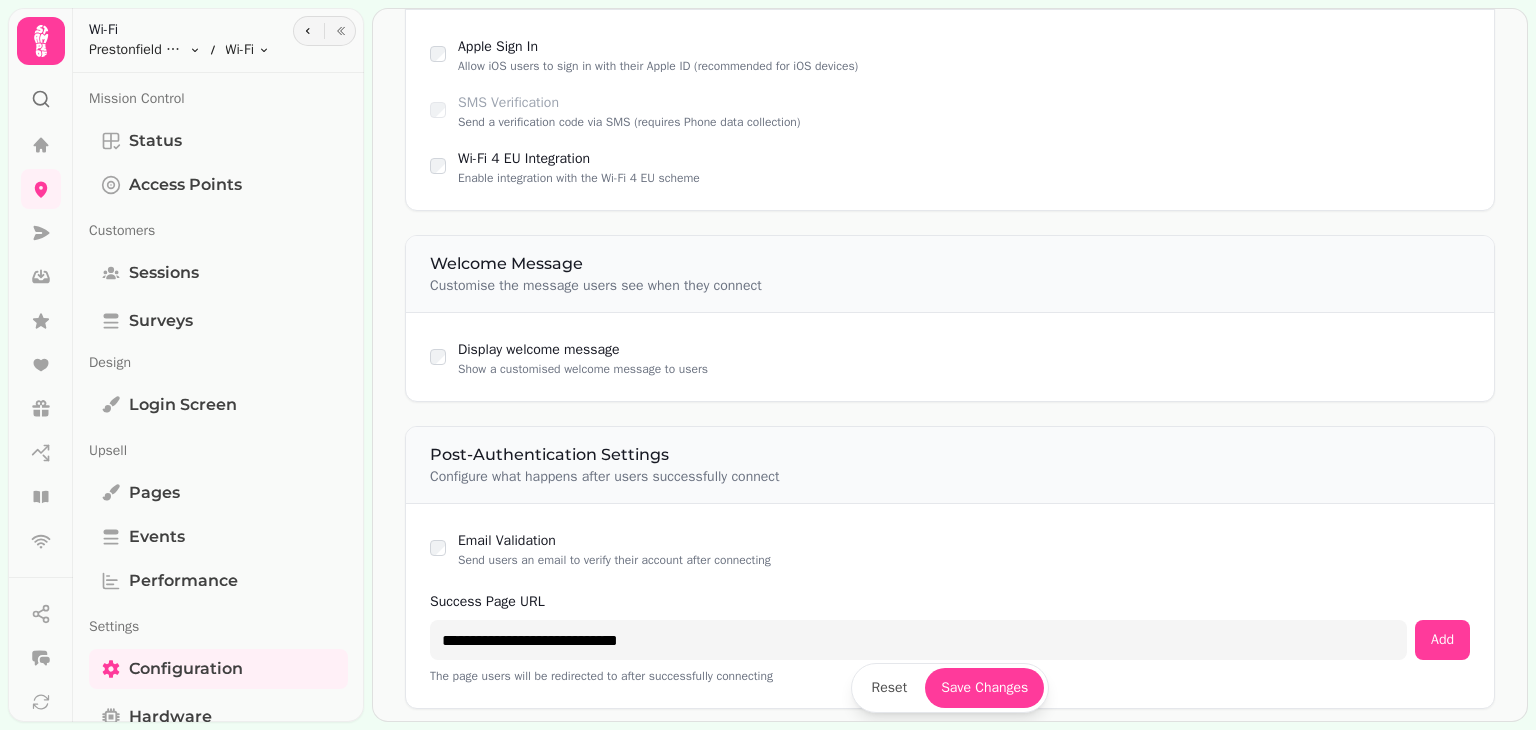 scroll, scrollTop: 1397, scrollLeft: 0, axis: vertical 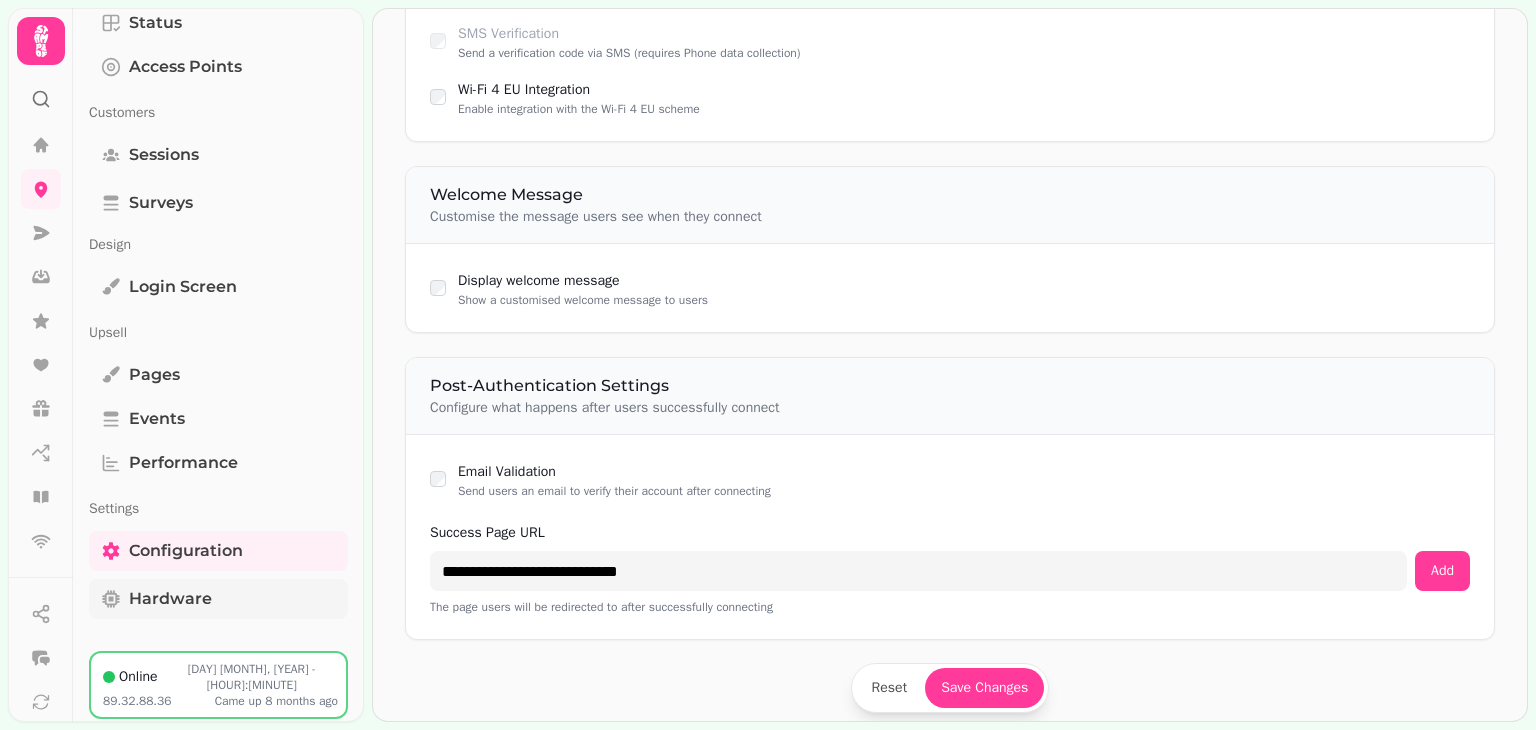 click on "Hardware" at bounding box center [170, 599] 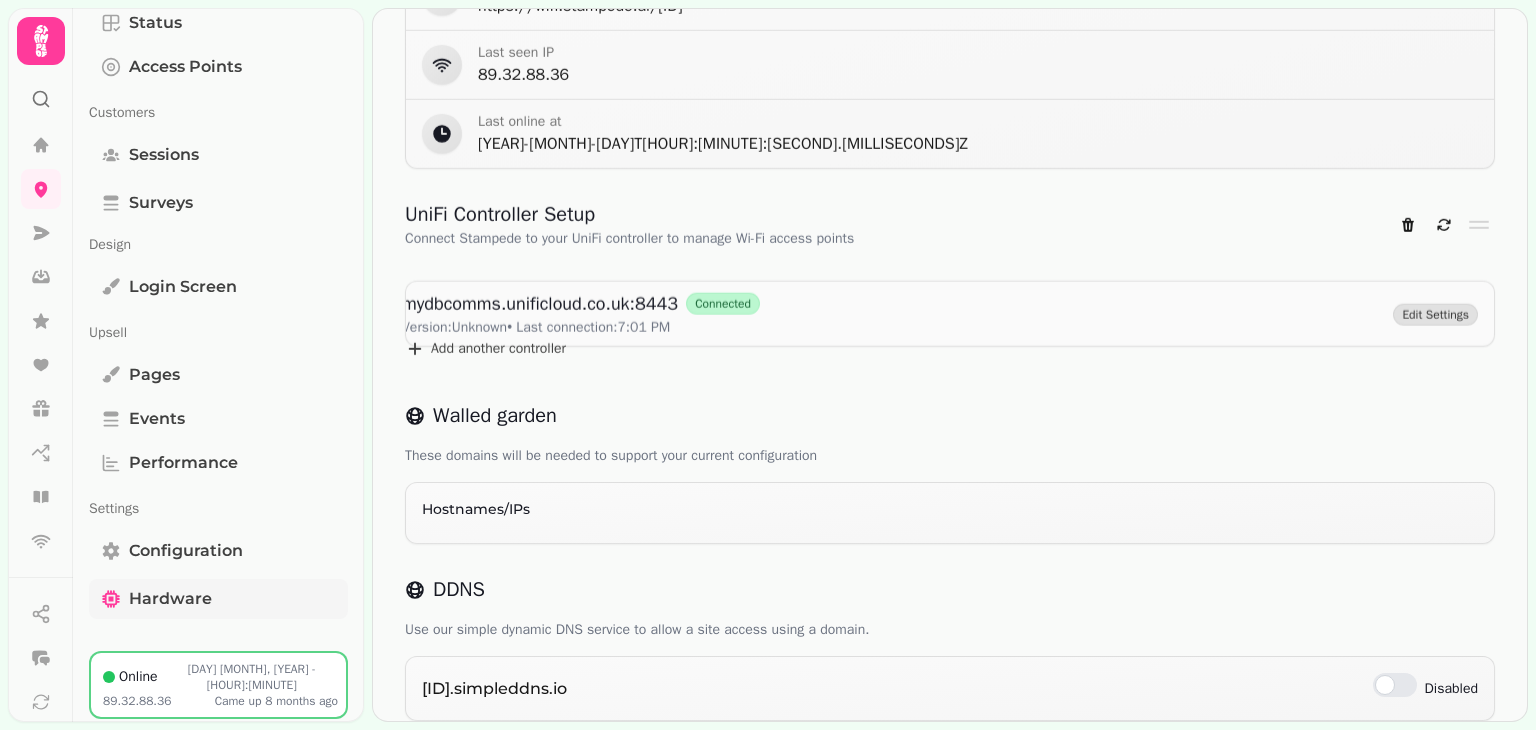 scroll, scrollTop: 581, scrollLeft: 0, axis: vertical 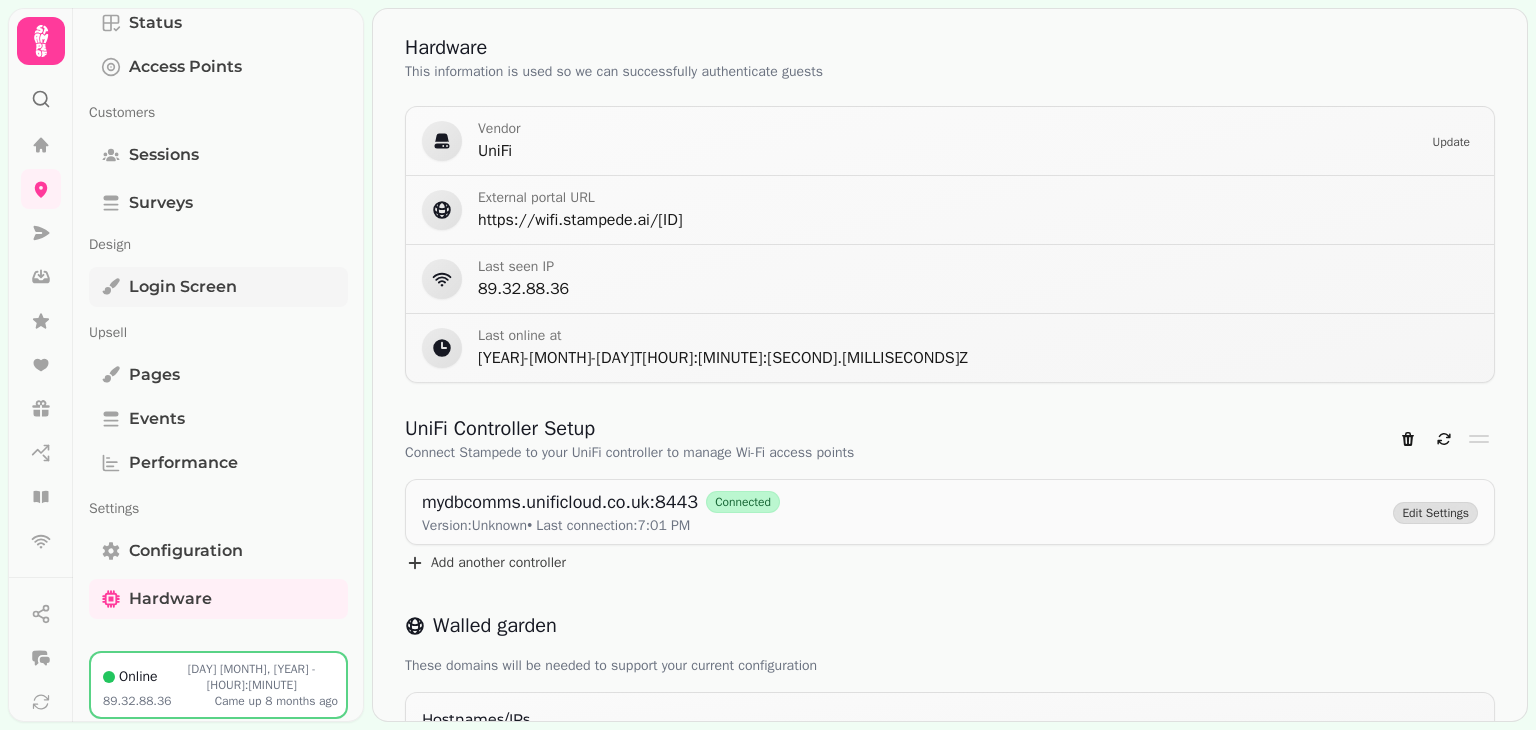 click on "Login screen" at bounding box center (183, 287) 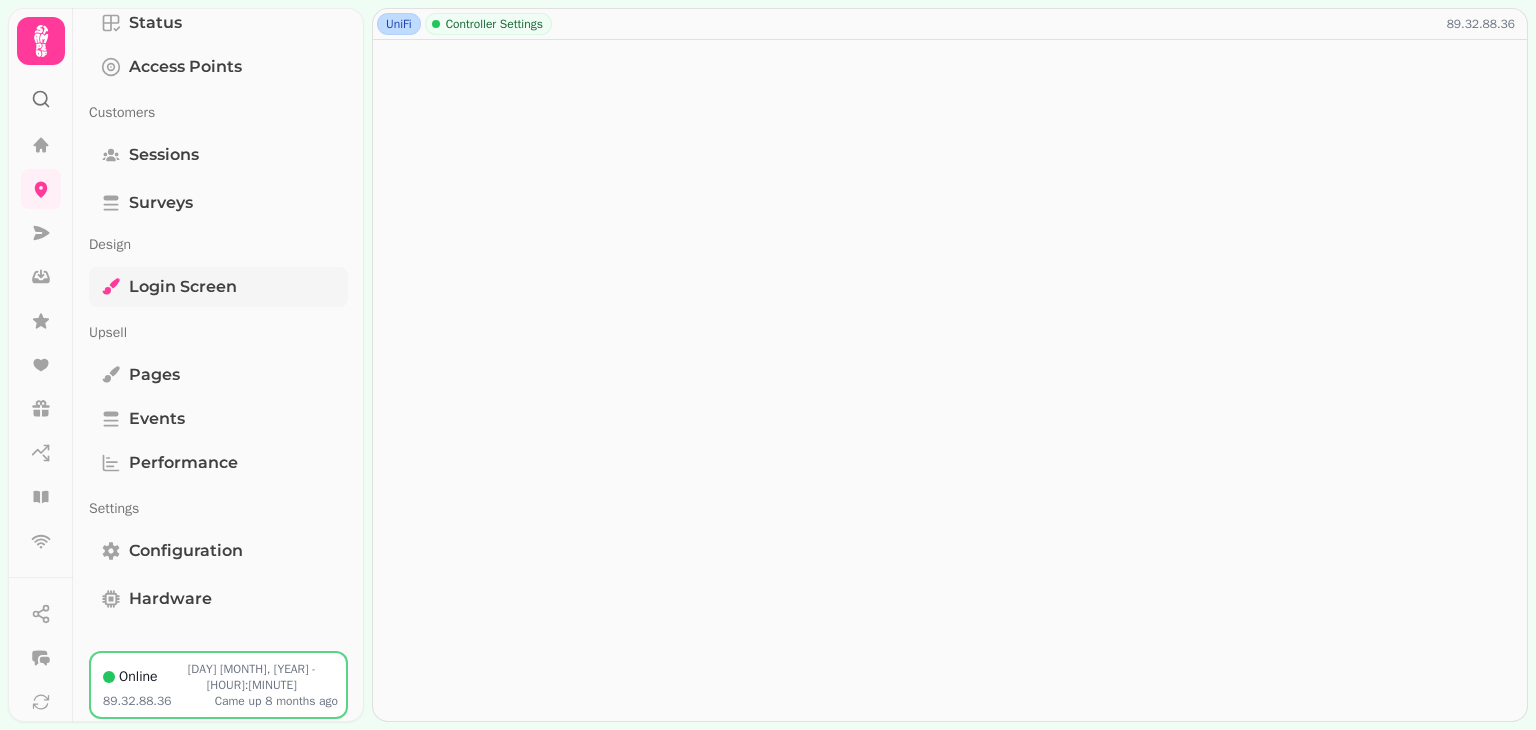 scroll, scrollTop: 0, scrollLeft: 0, axis: both 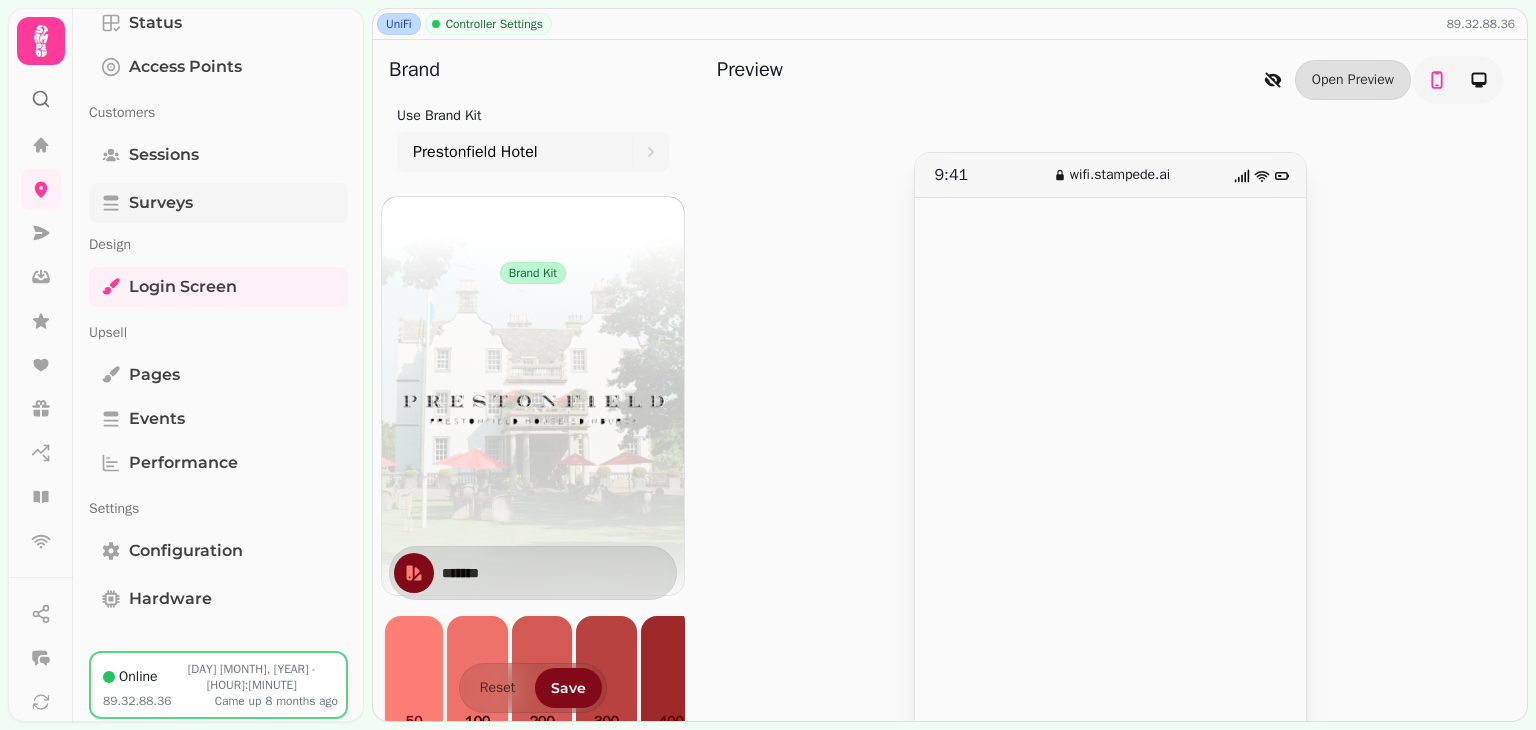 click on "Surveys" at bounding box center [161, 203] 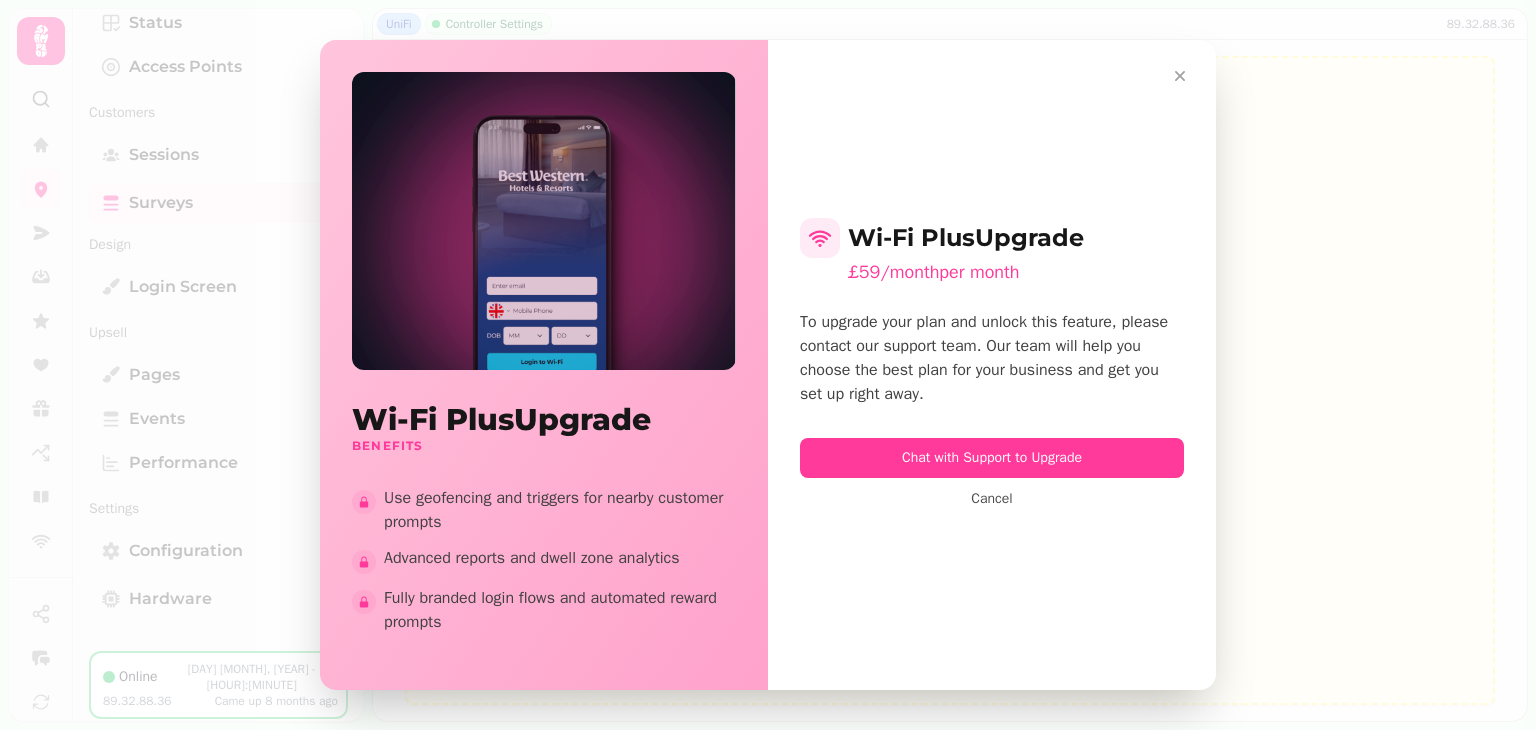 click on "Wi-Fi Plus  Upgrade Benefits Use geofencing and triggers for nearby customer prompts Advanced reports and dwell zone analytics Fully branded login flows and automated reward prompts Wi-Fi Plus  Upgrade £59/month  per month To upgrade your plan and unlock this feature, please contact our support team. Our team will help you choose the best plan for your business and get you set up right away. Chat with Support to Upgrade Cancel" at bounding box center [768, 365] 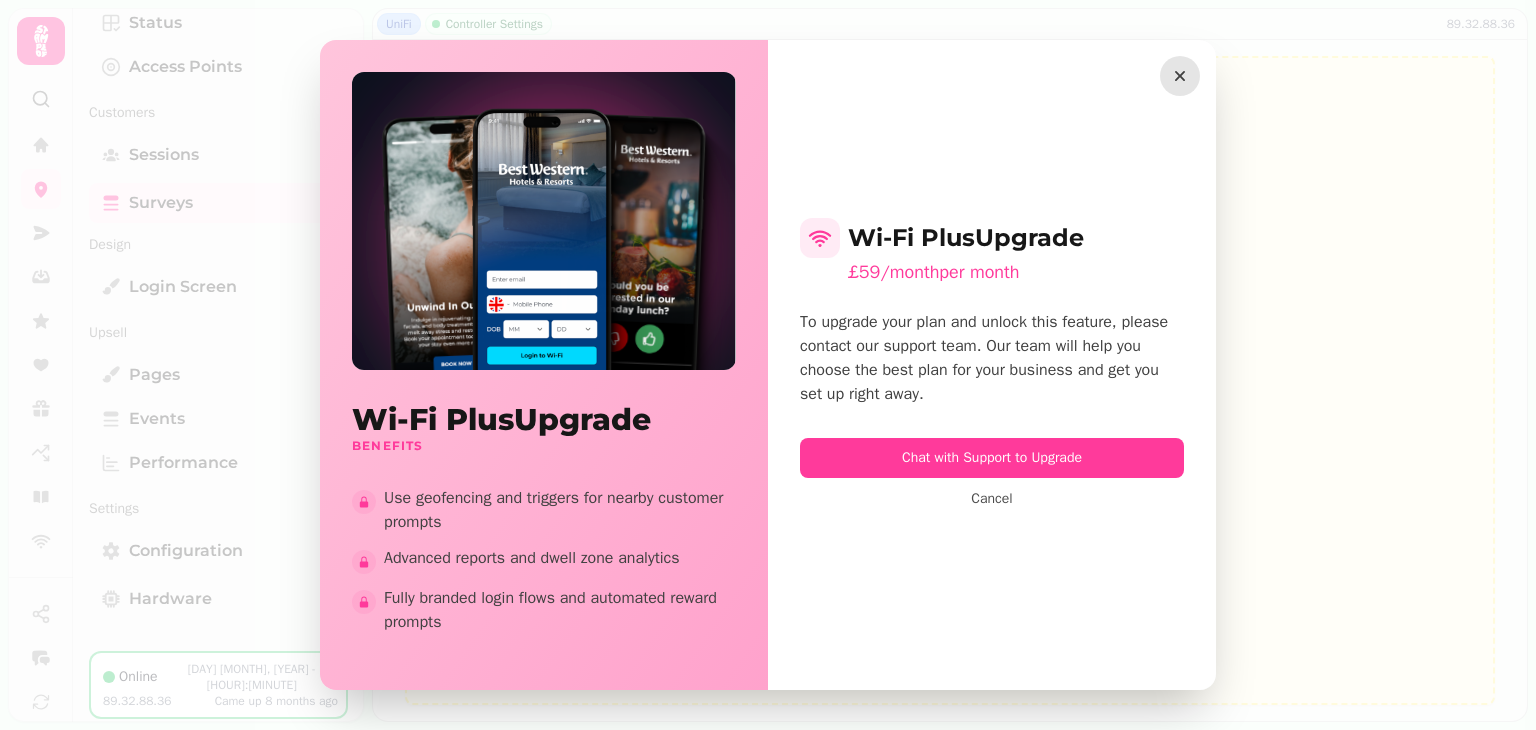 click 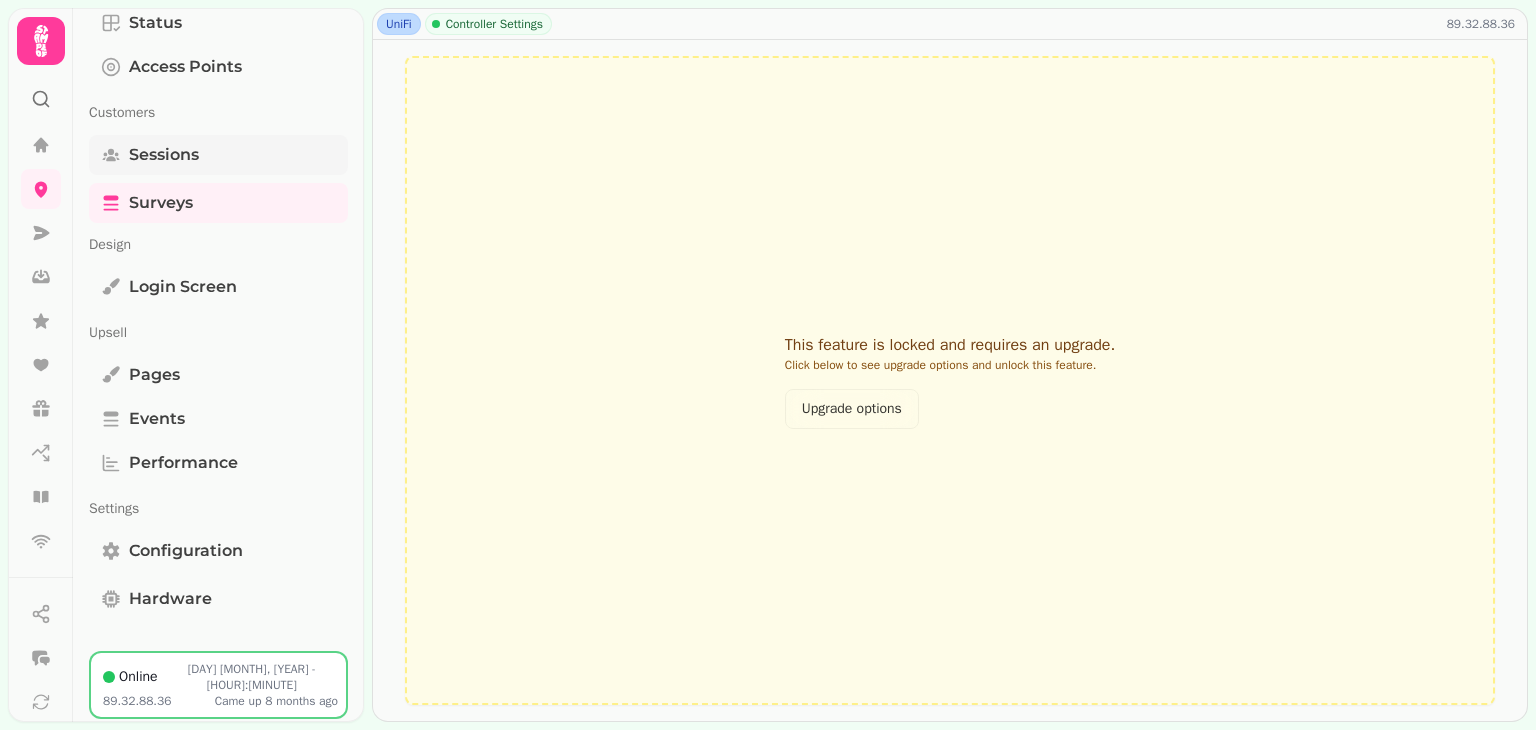click on "Sessions" at bounding box center [164, 155] 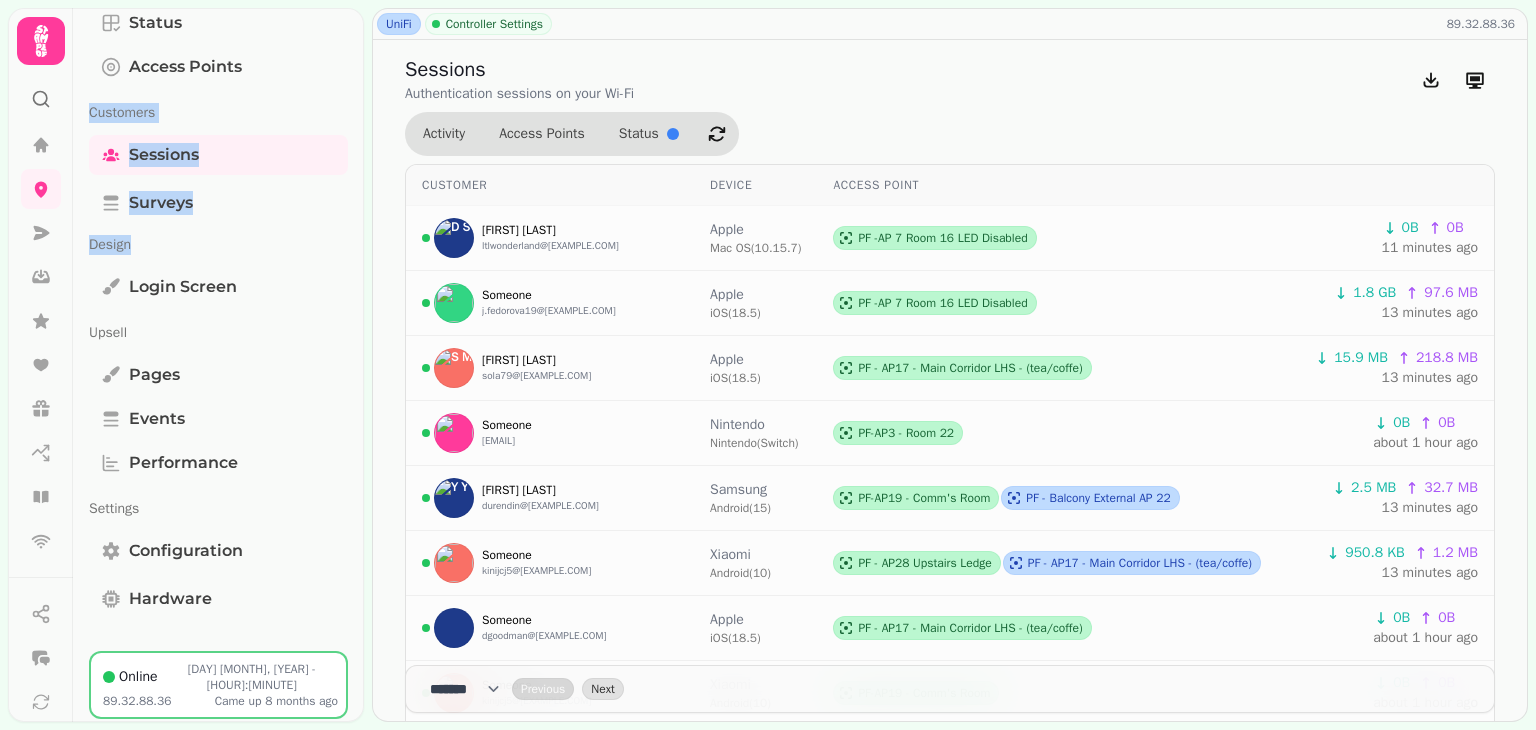 drag, startPoint x: 357, startPoint y: 231, endPoint x: 348, endPoint y: 93, distance: 138.29317 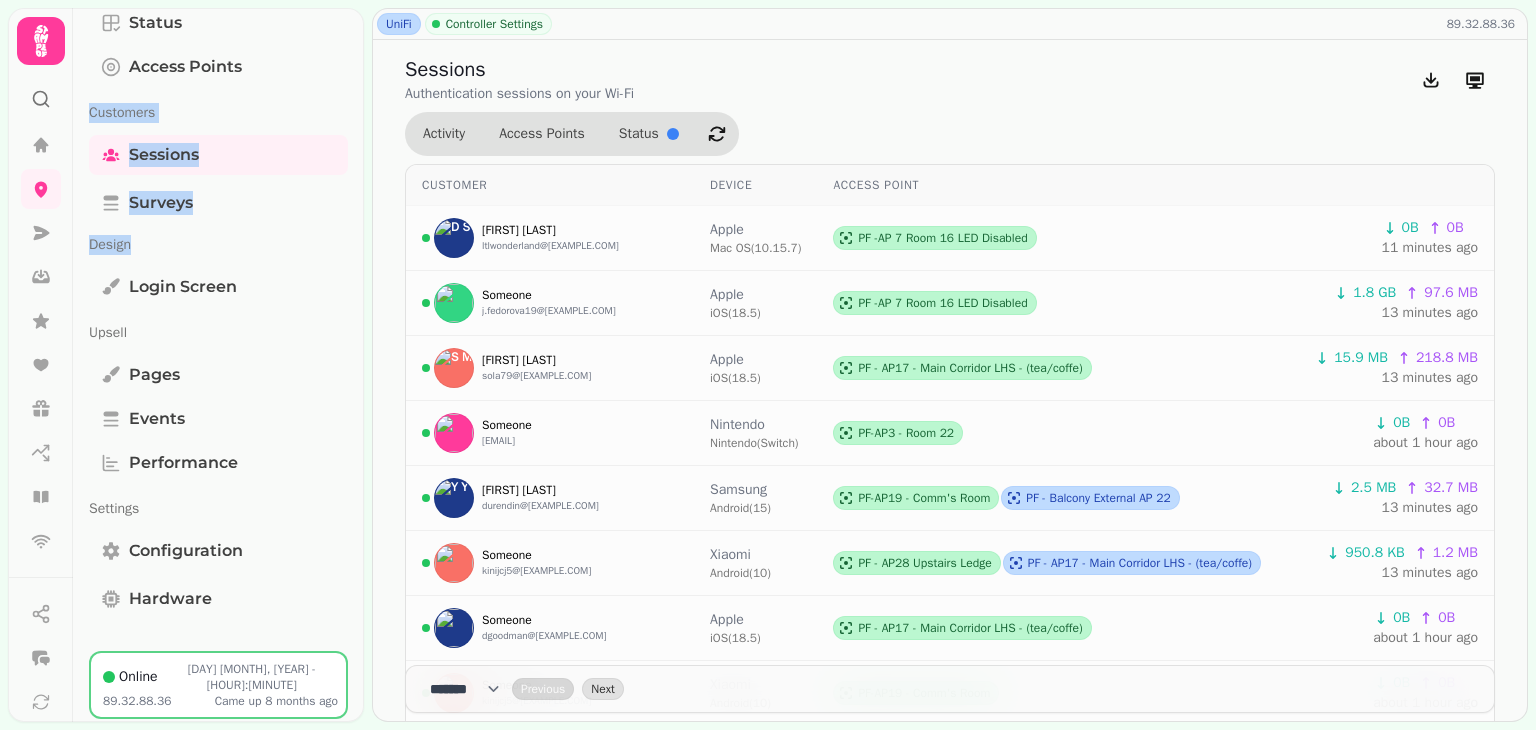 click on "Mission Control Status Access Points Customers Sessions Surveys Design Login screen Upsell Pages Events Performance Settings Configuration Hardware" at bounding box center [218, 303] 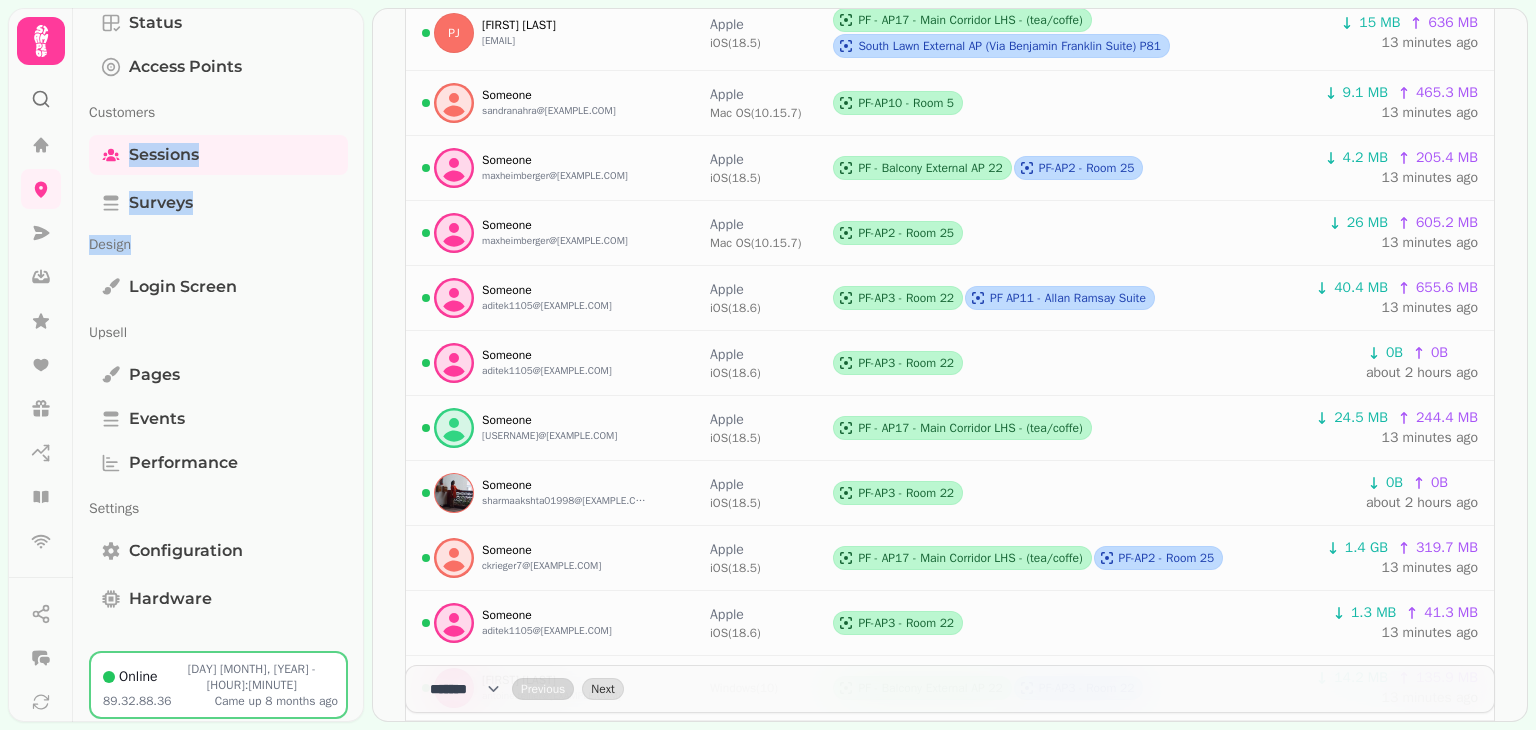 scroll, scrollTop: 984, scrollLeft: 0, axis: vertical 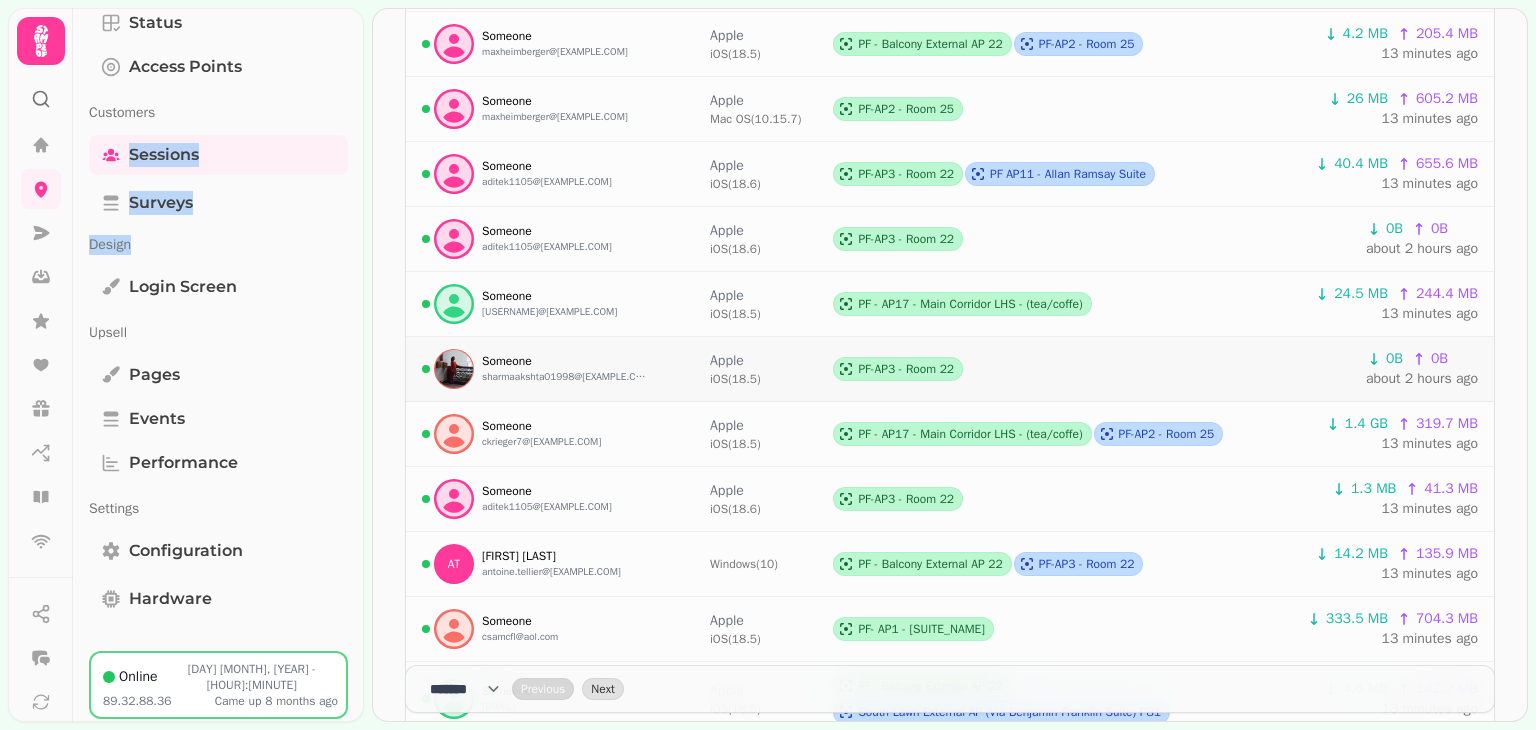 click at bounding box center (454, 369) 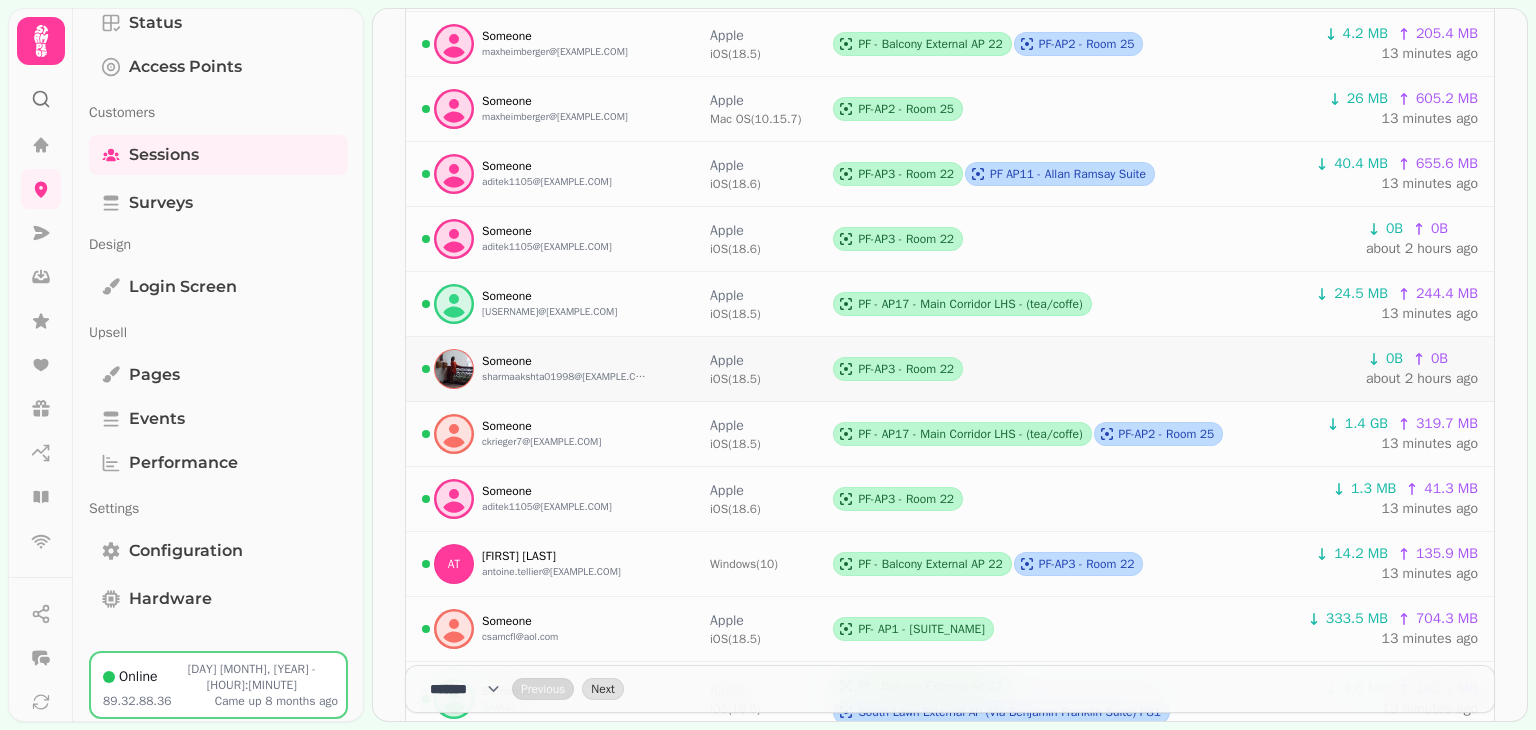 click on "Someone" at bounding box center (567, 361) 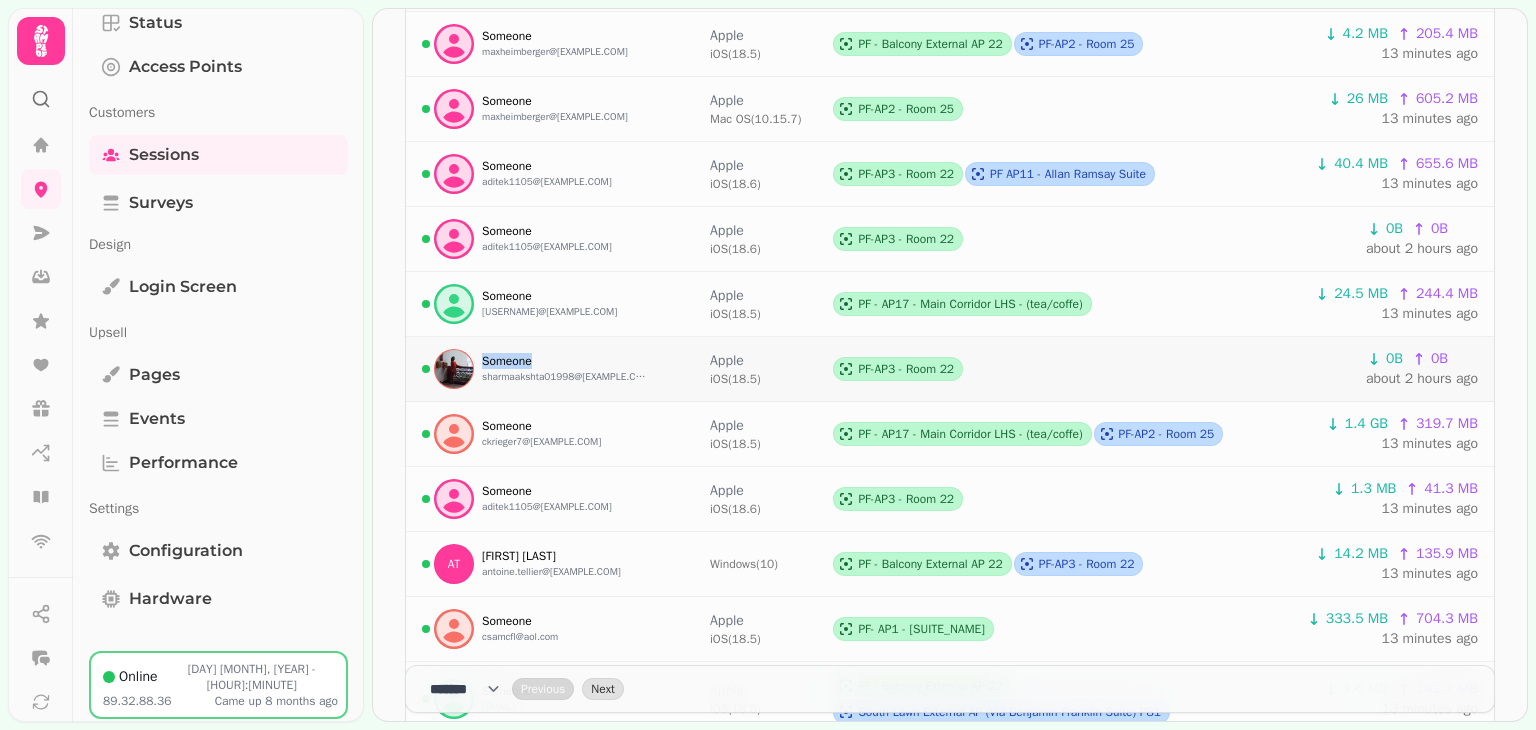 click on "Someone" at bounding box center [567, 361] 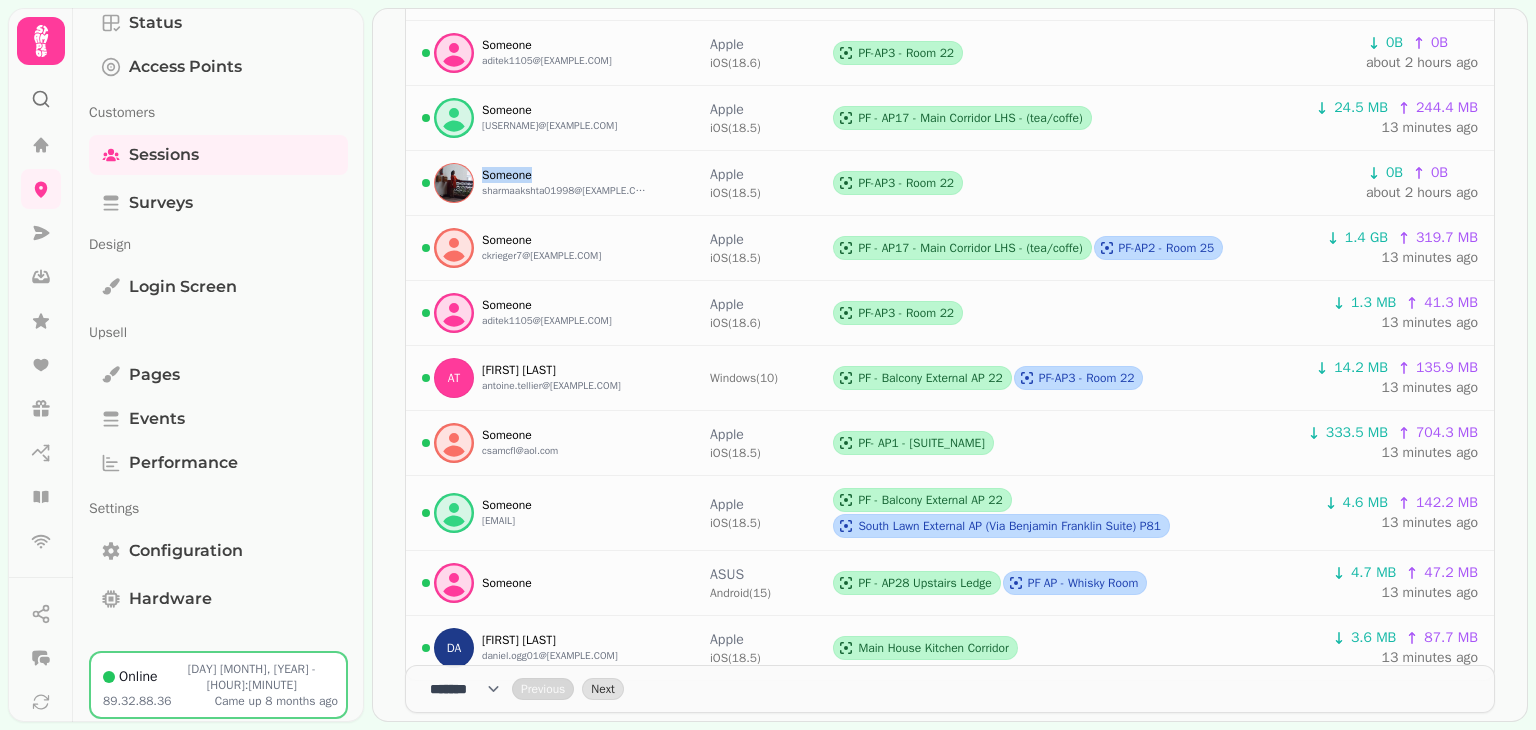 scroll, scrollTop: 1205, scrollLeft: 0, axis: vertical 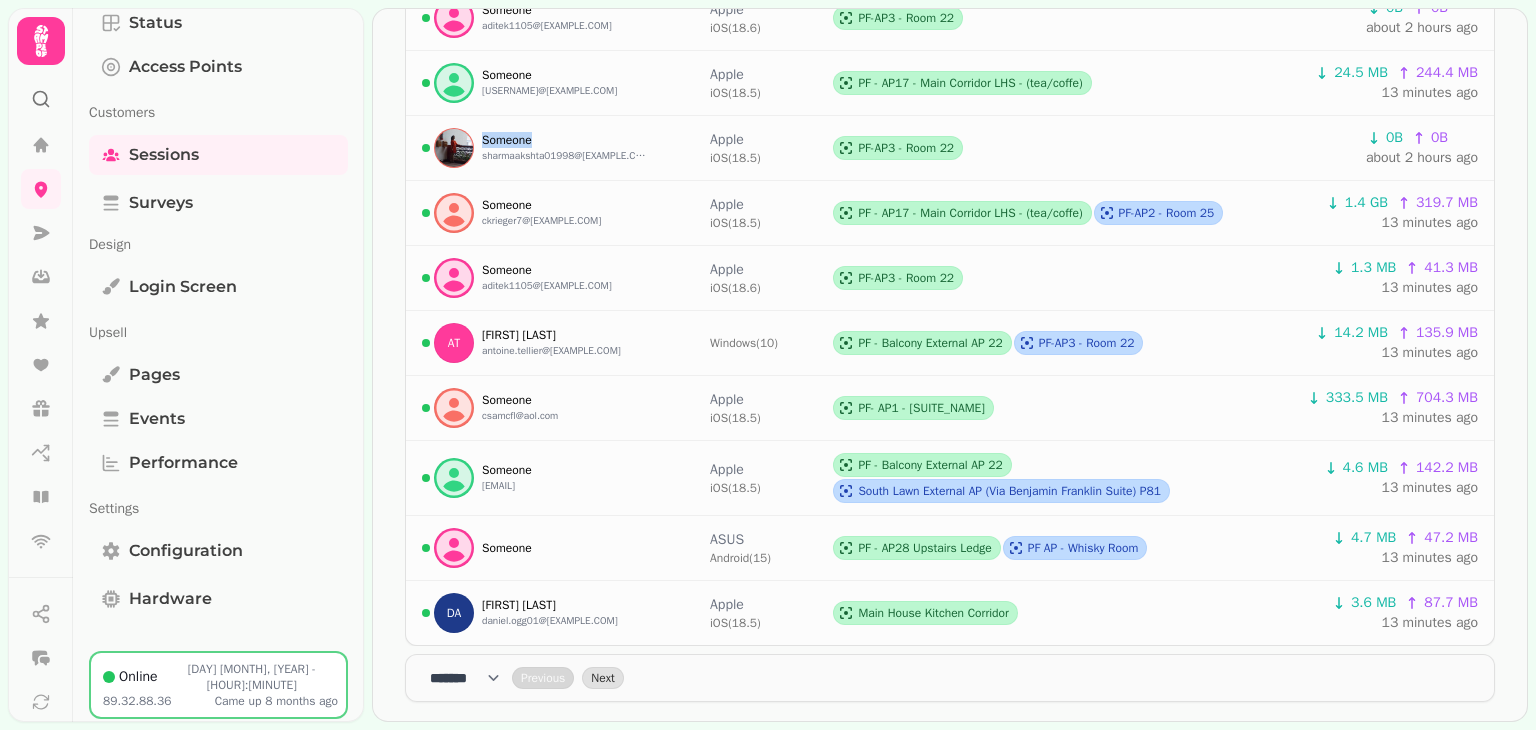 click on "**** * **** ** **** ** **** ** **** *** **** *** **** ***" at bounding box center [471, 678] 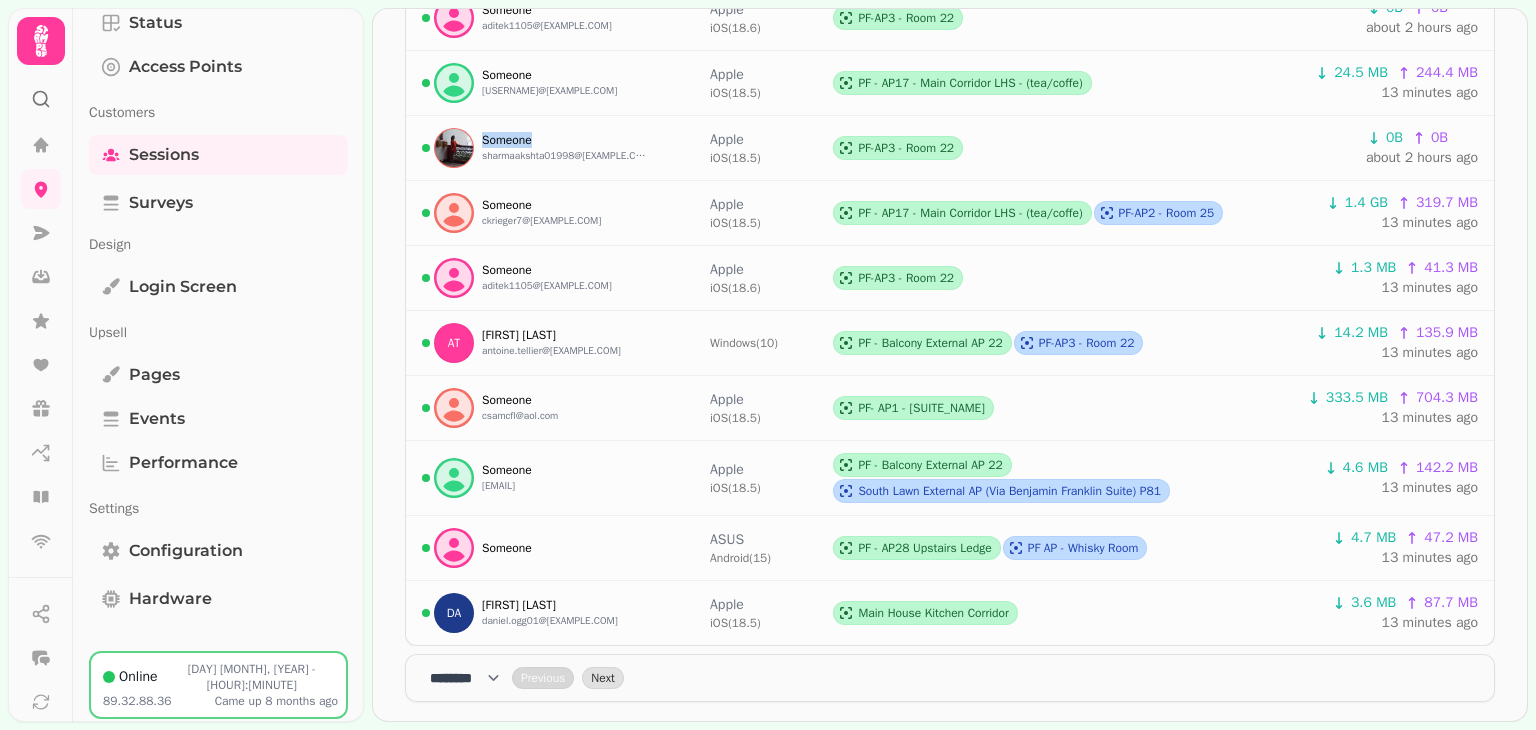 click on "**** * **** ** **** ** **** ** **** *** **** *** **** ***" at bounding box center [471, 678] 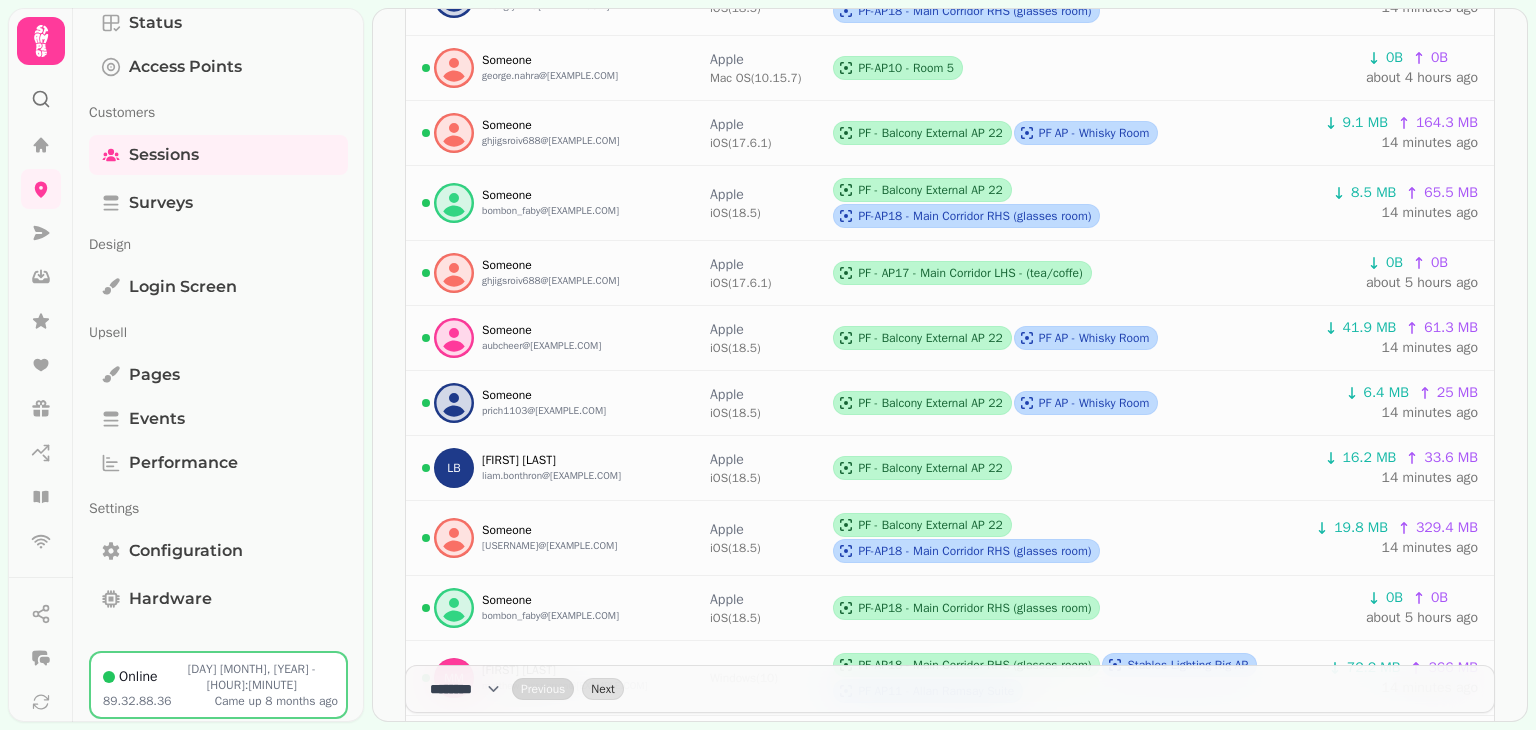 scroll, scrollTop: 2720, scrollLeft: 0, axis: vertical 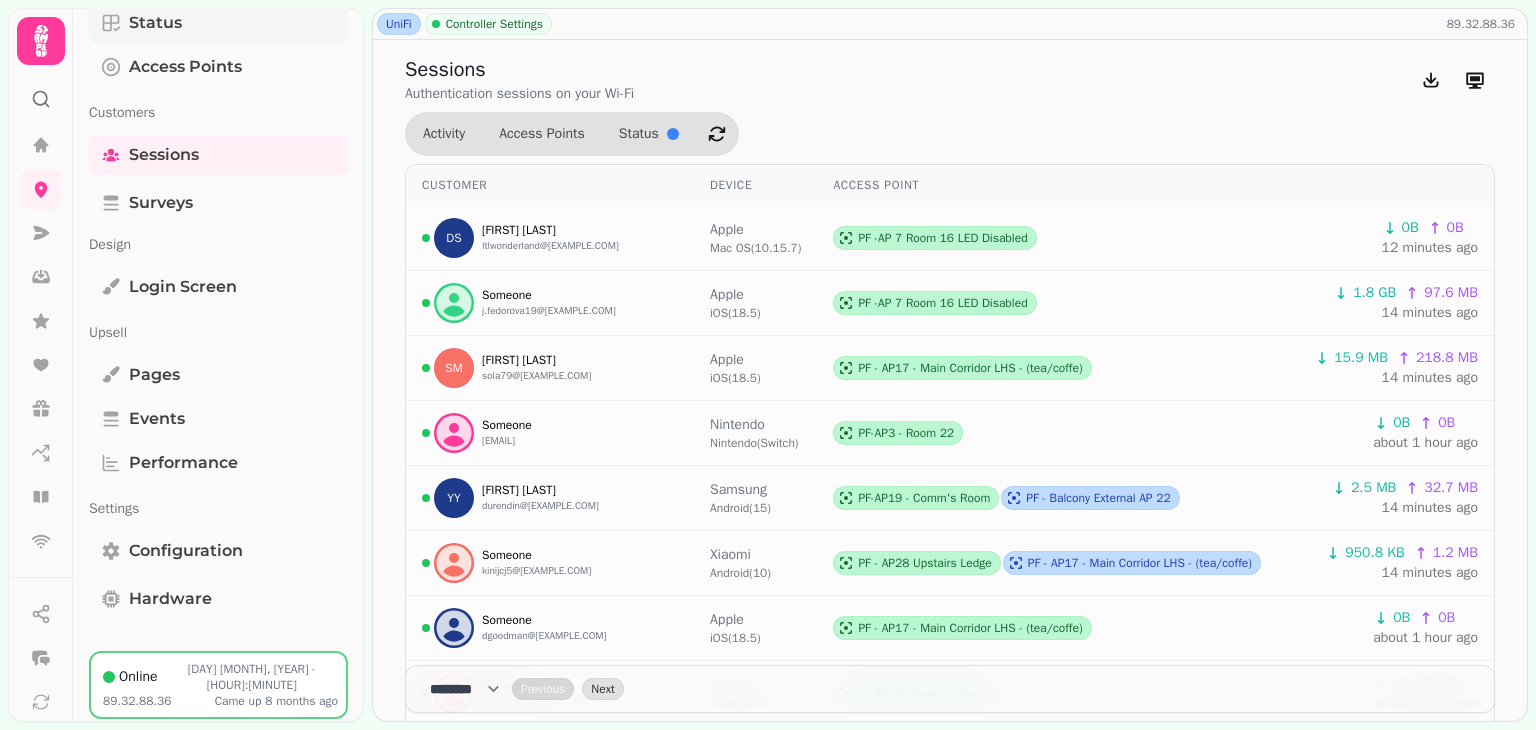 click on "Status" at bounding box center (218, 23) 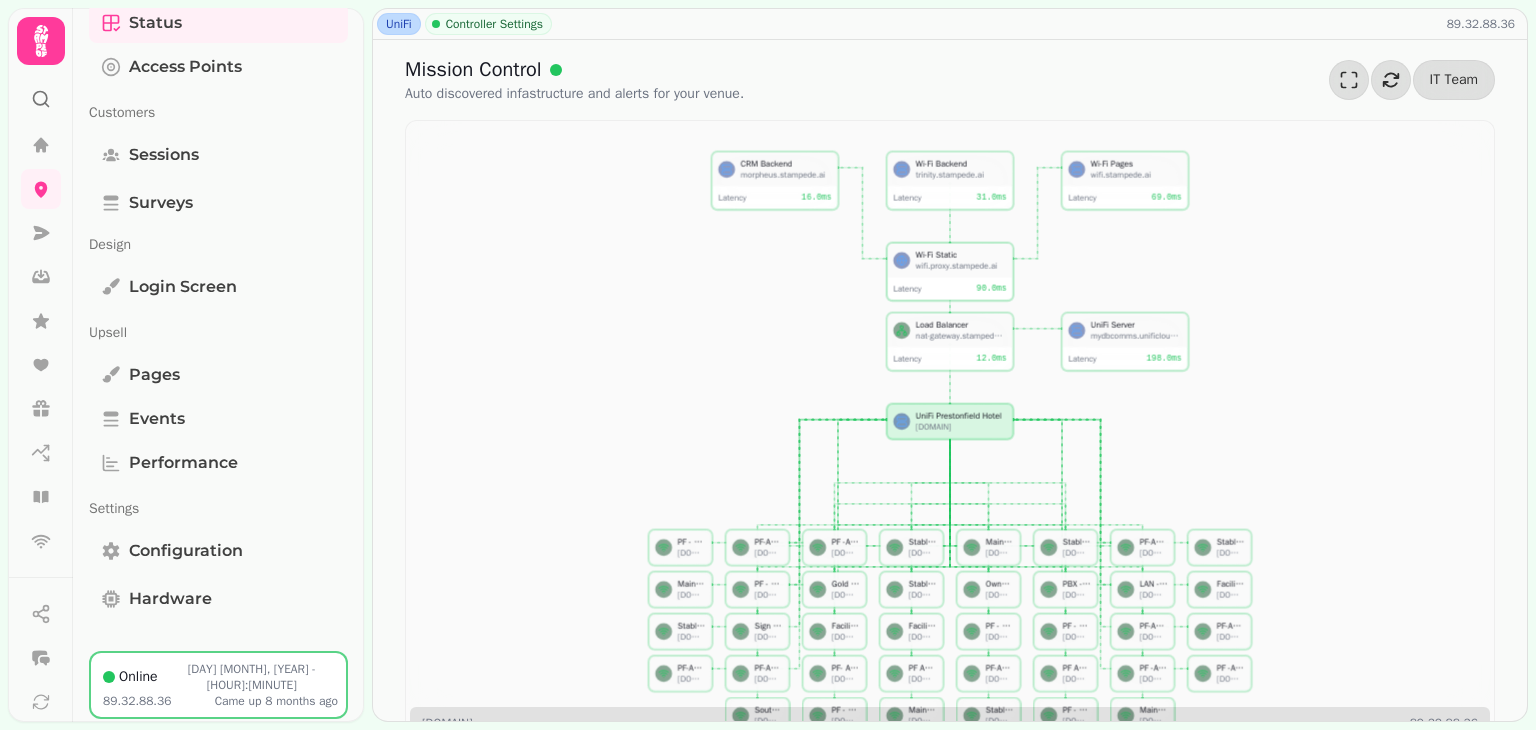 click on "wifi.proxy.stampede.ai" at bounding box center [961, 265] 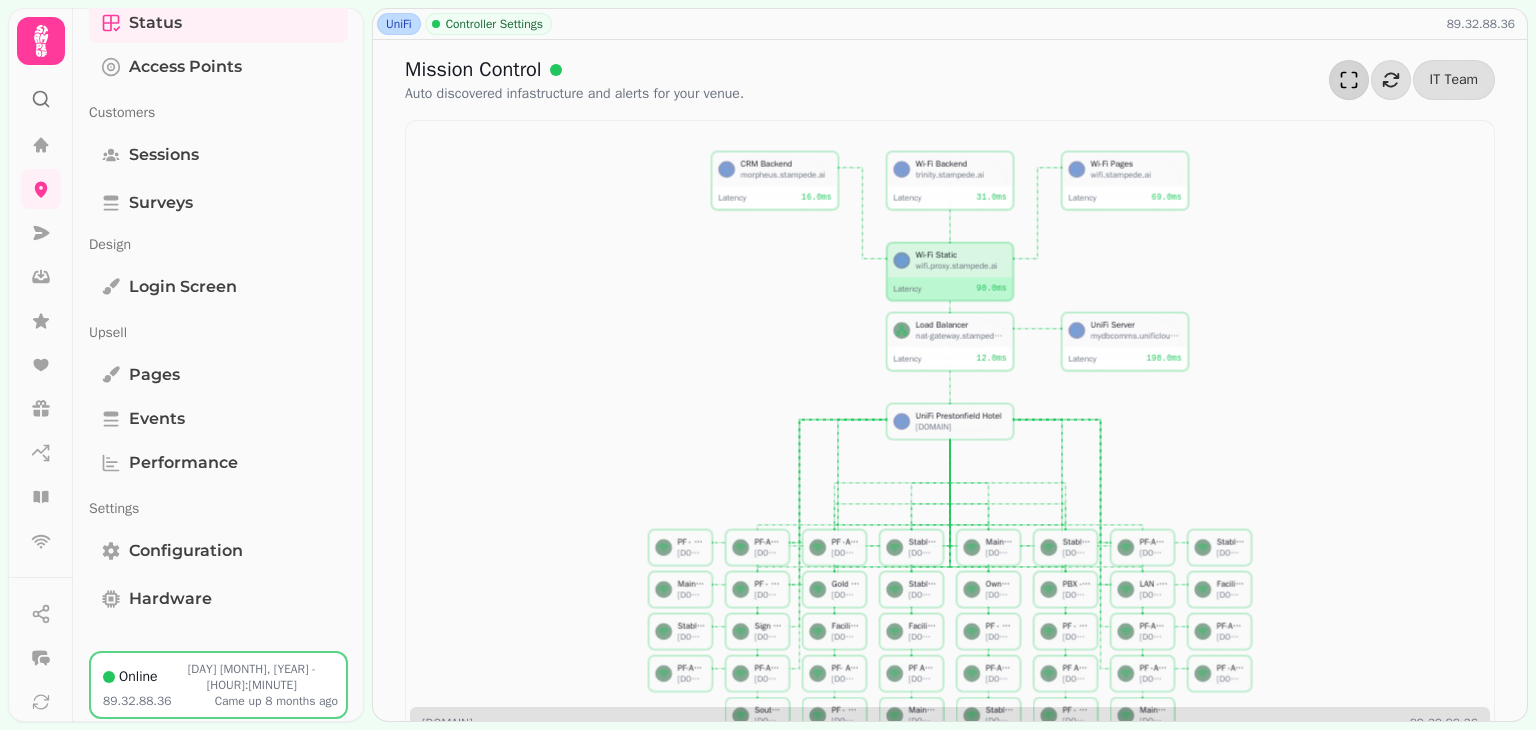 click 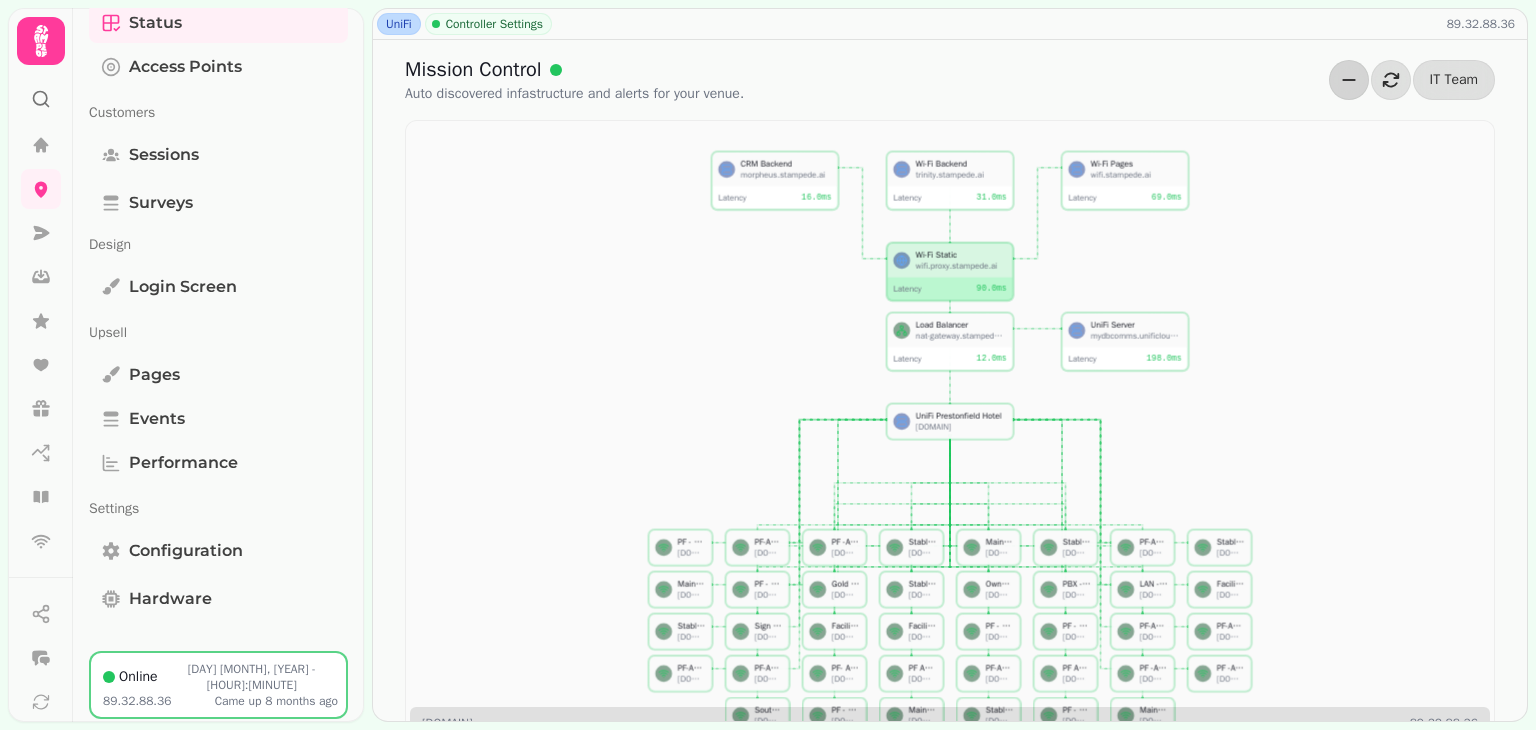 click 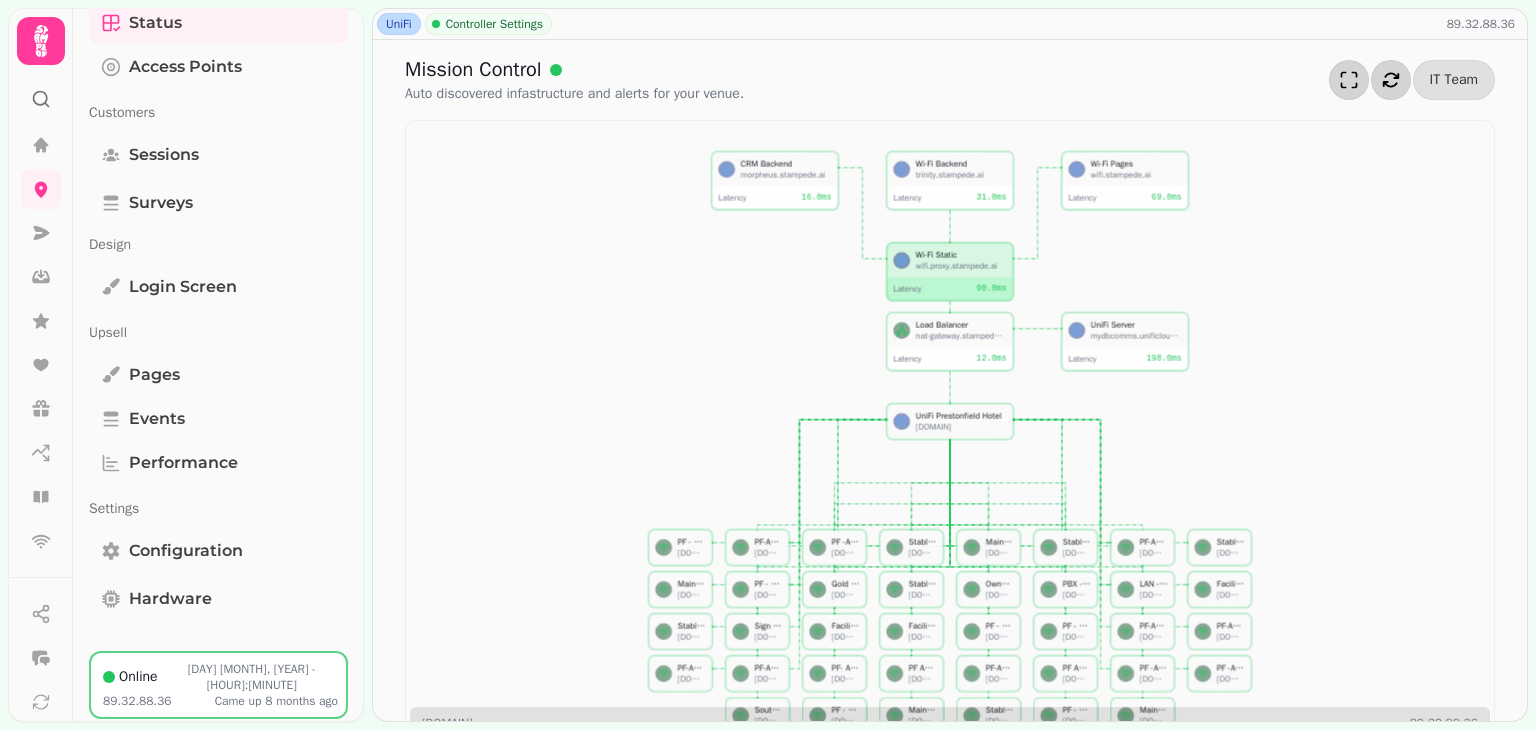 click 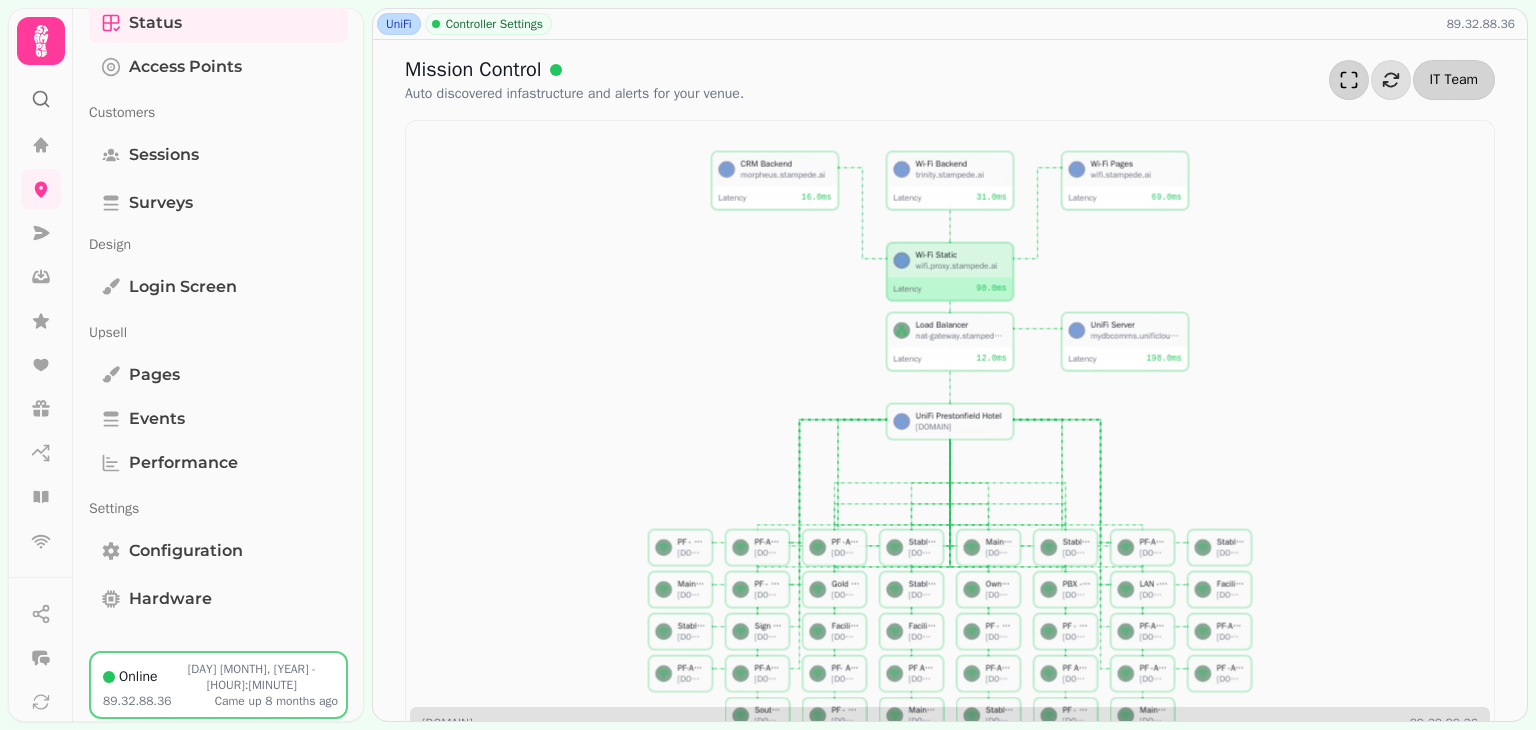 click on "IT Team" at bounding box center [1454, 80] 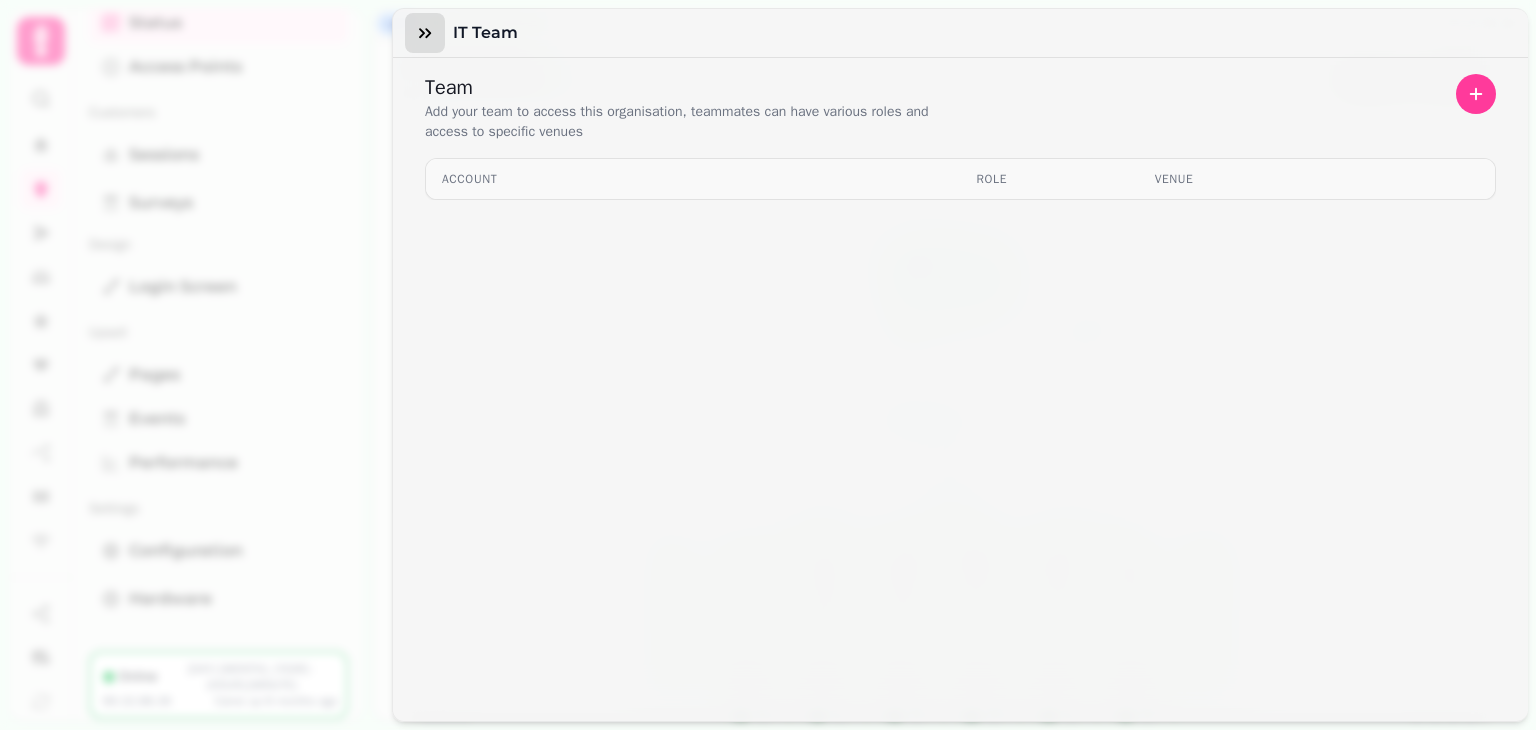 click 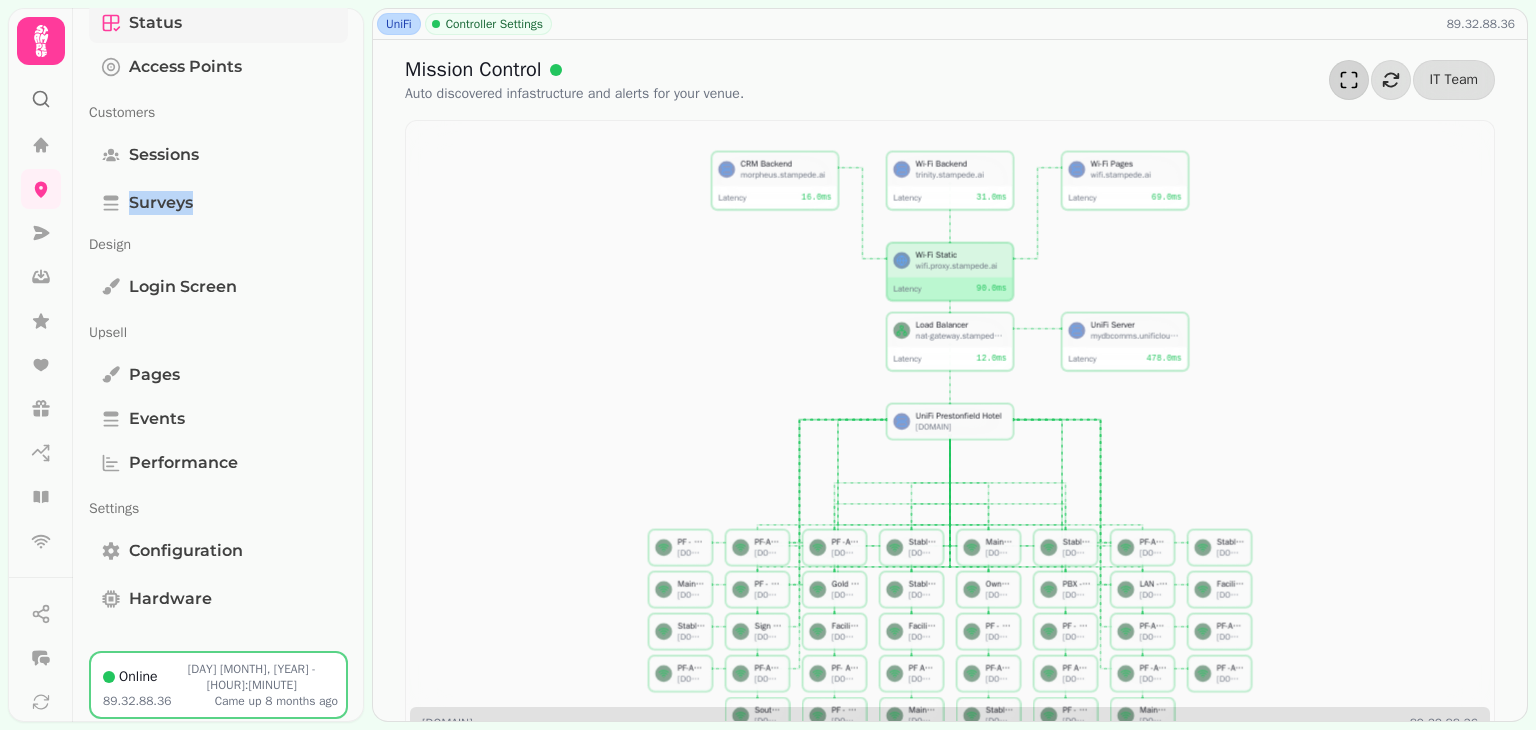 drag, startPoint x: 353, startPoint y: 181, endPoint x: 343, endPoint y: 37, distance: 144.3468 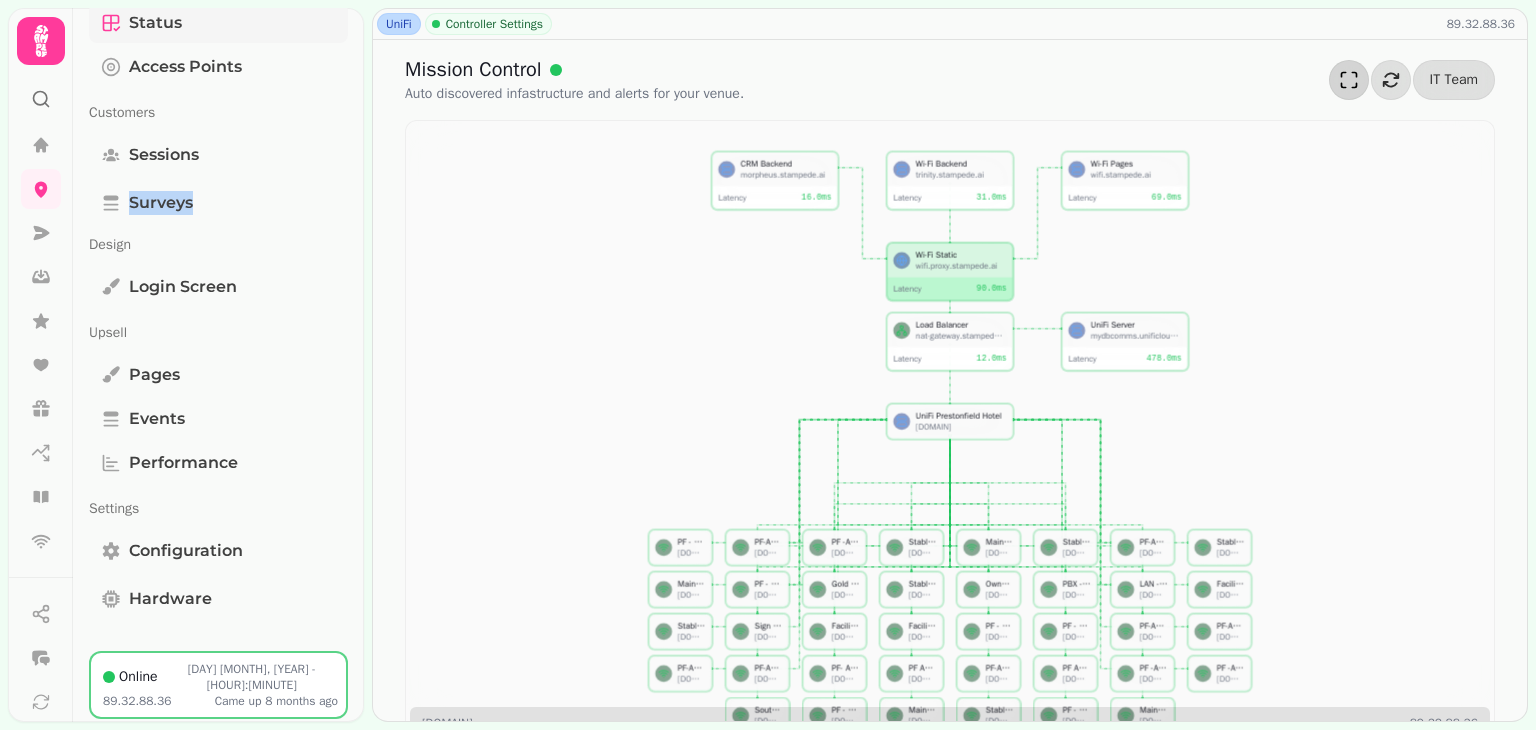 click on "Mission Control Status Access Points Customers Sessions Surveys Design Login screen Upsell Pages Events Performance Settings Configuration Hardware" at bounding box center [218, 303] 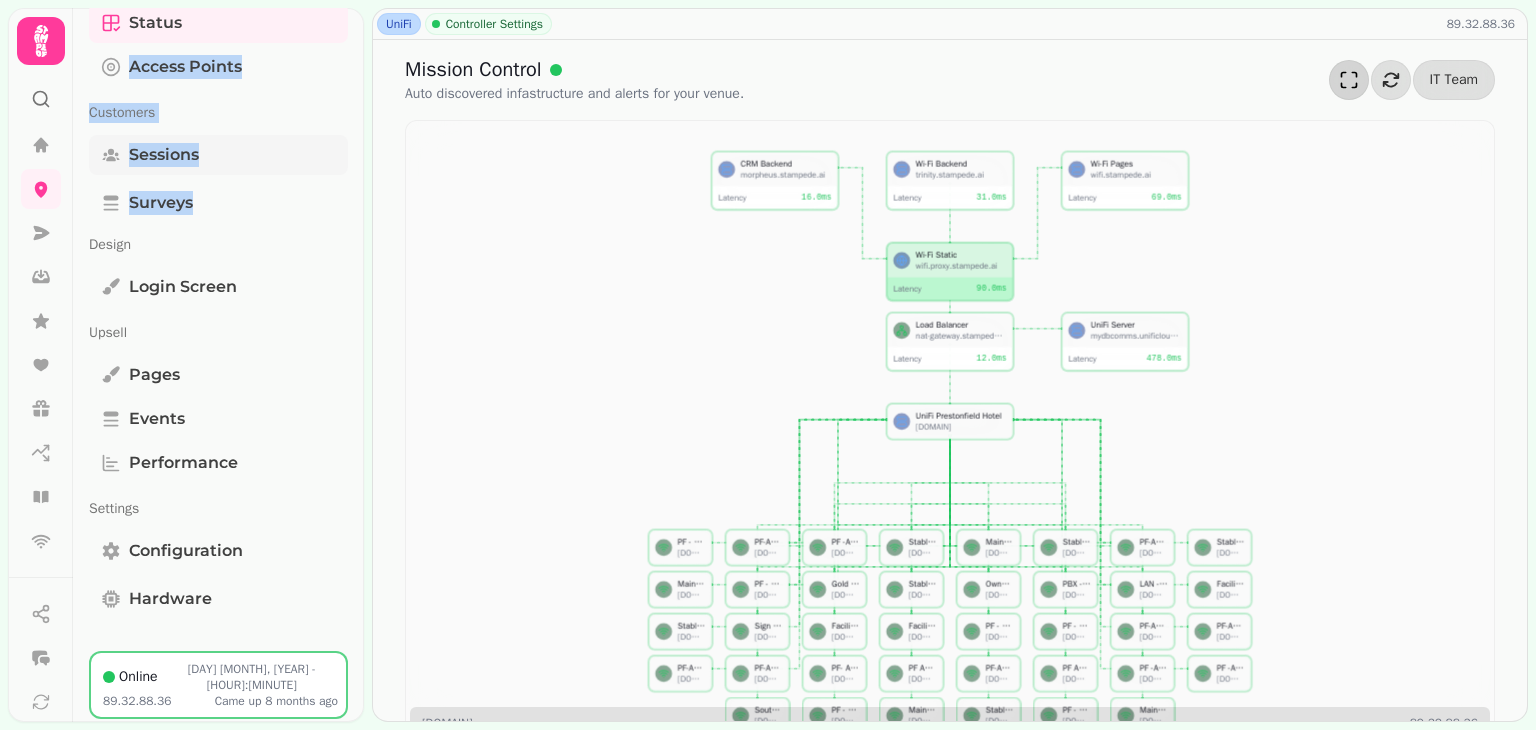click on "Sessions" at bounding box center [164, 155] 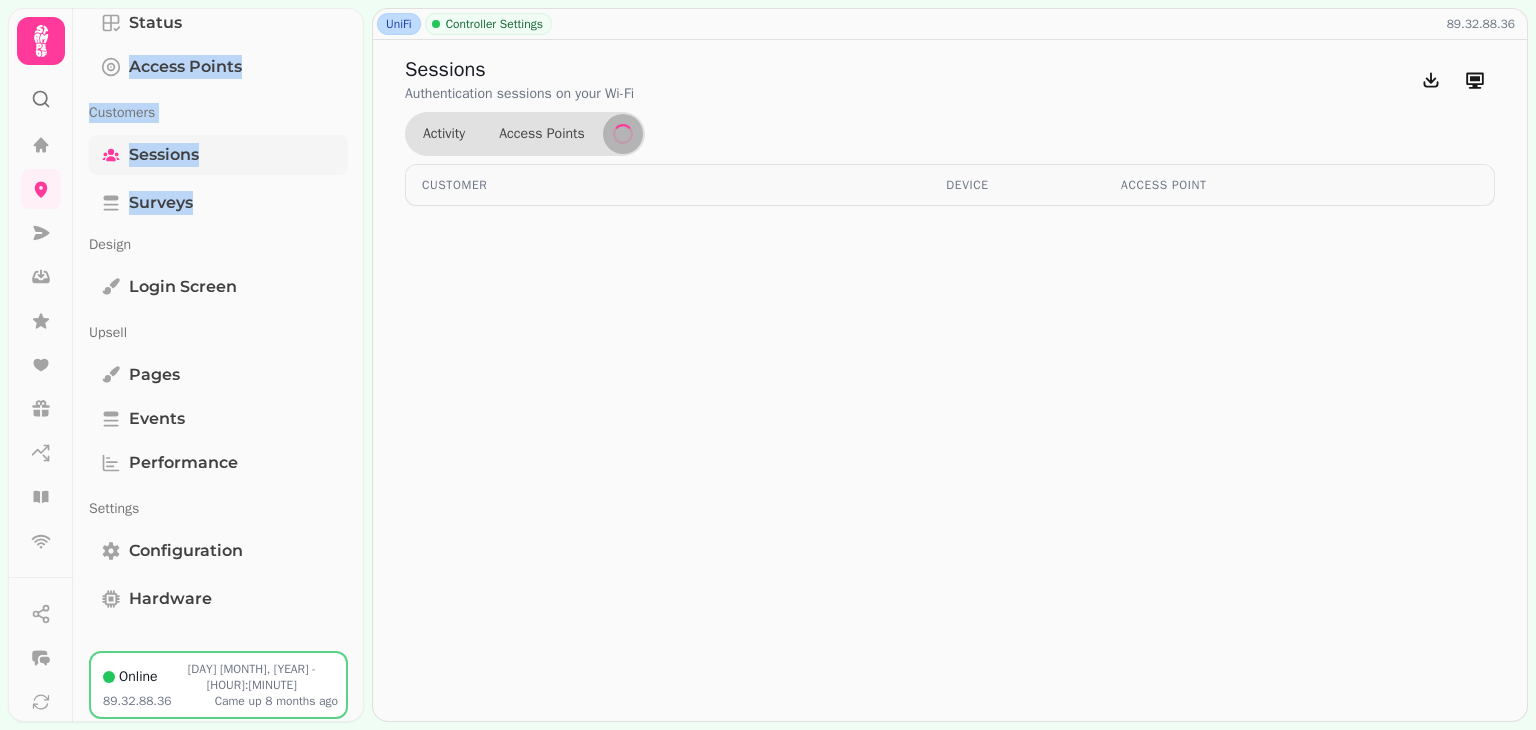 select on "**" 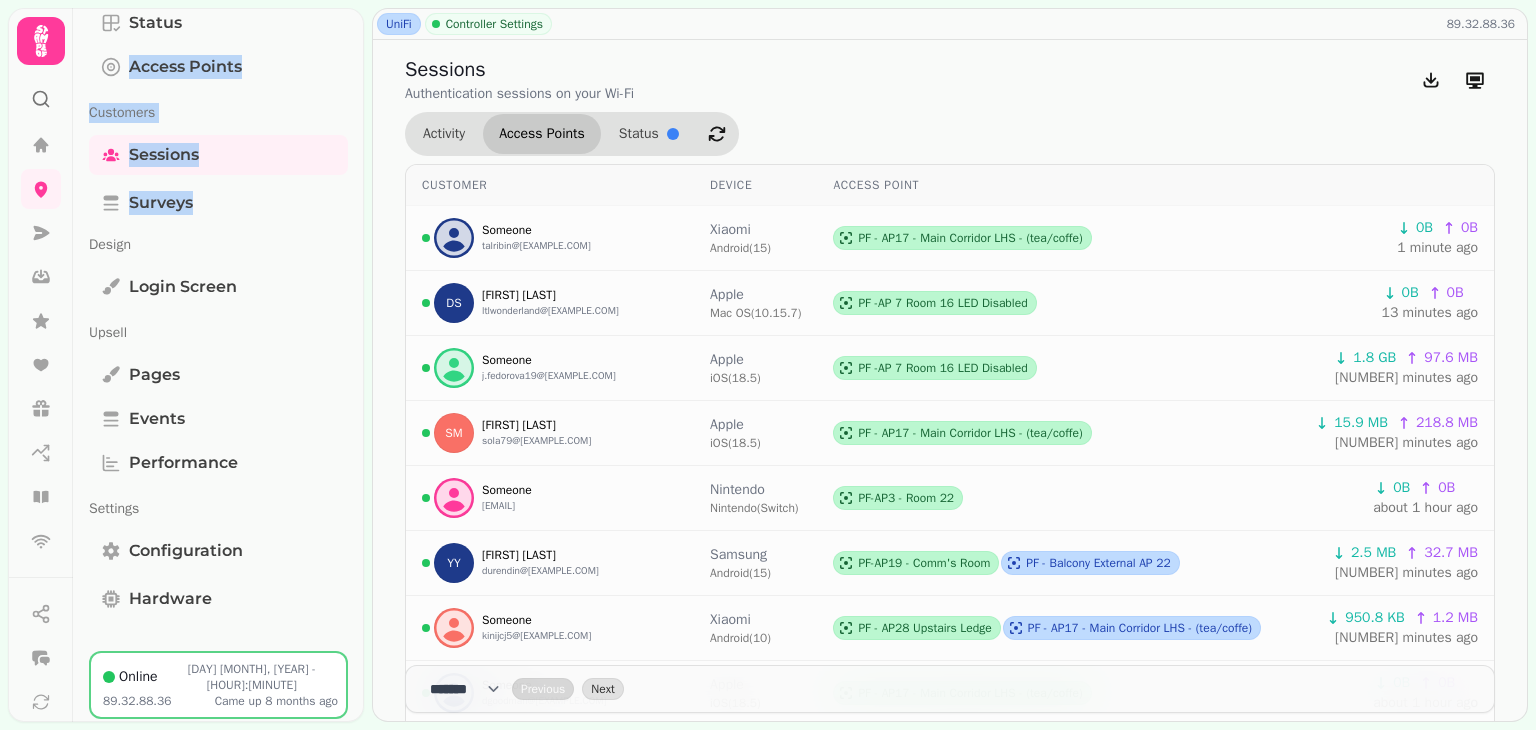 click on "Access Points" at bounding box center (542, 134) 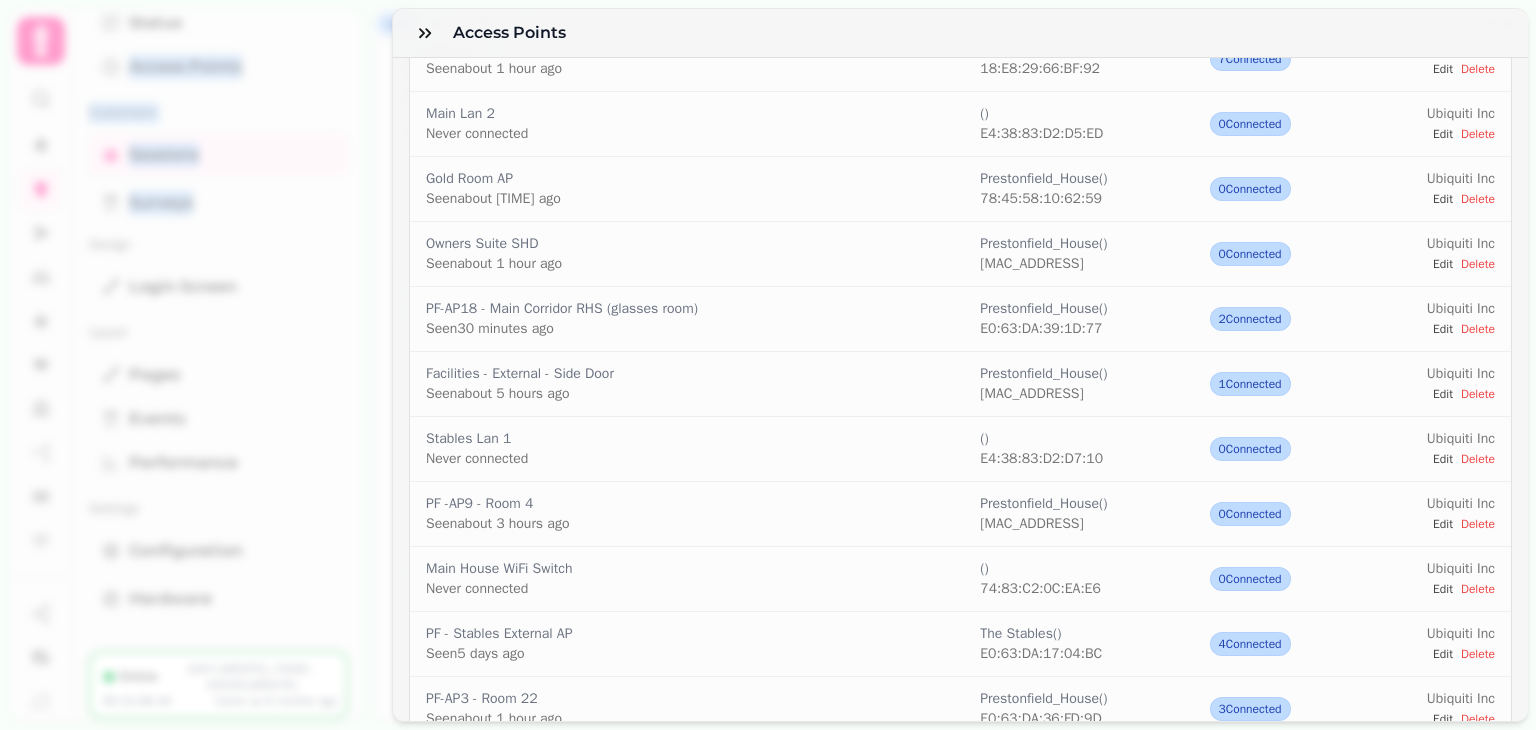 scroll, scrollTop: 2200, scrollLeft: 0, axis: vertical 